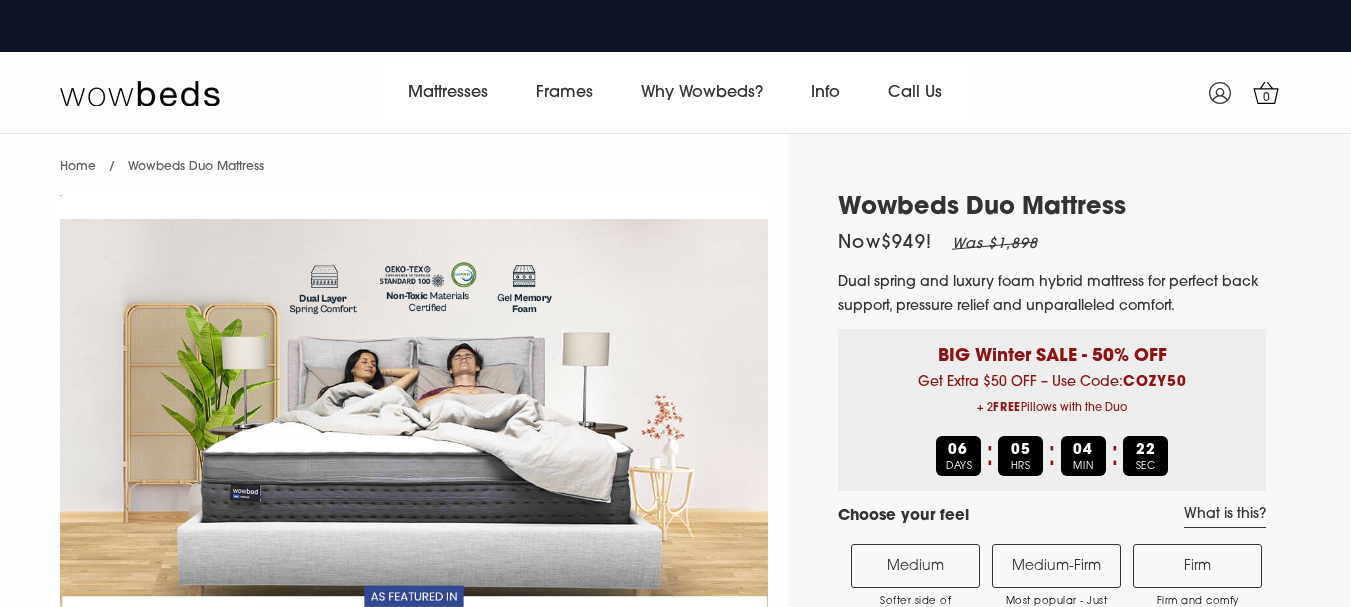 select on "Medium-Firm" 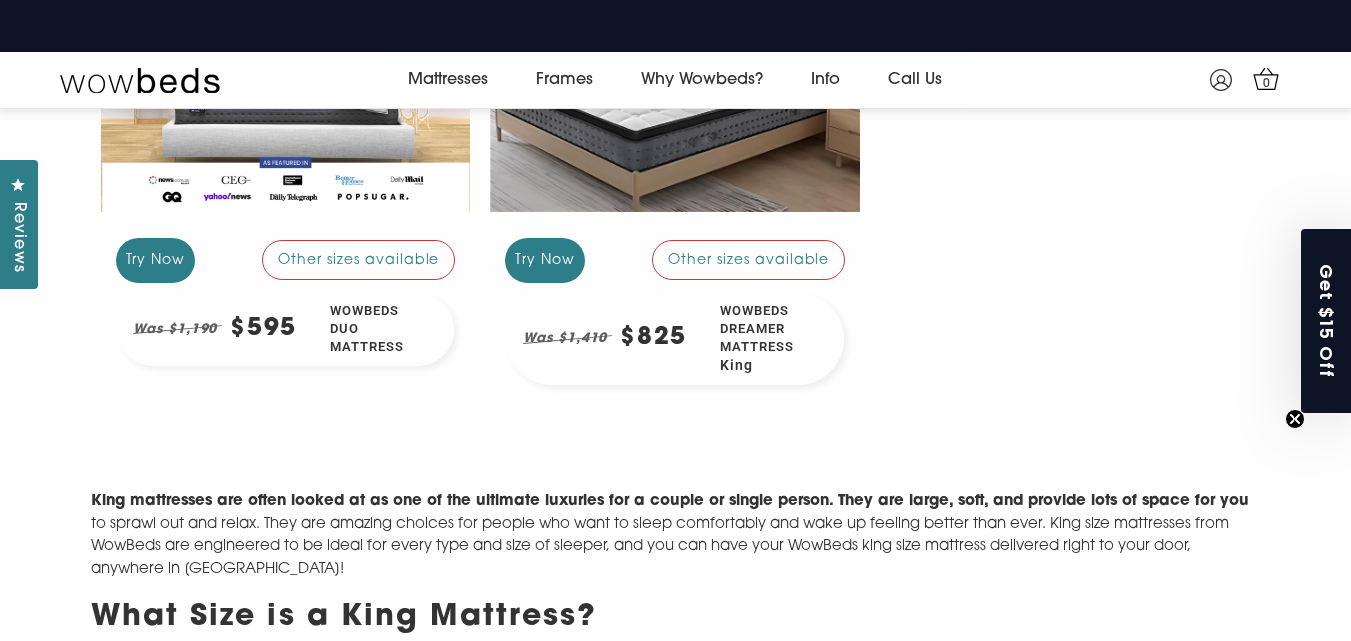 scroll, scrollTop: 535, scrollLeft: 0, axis: vertical 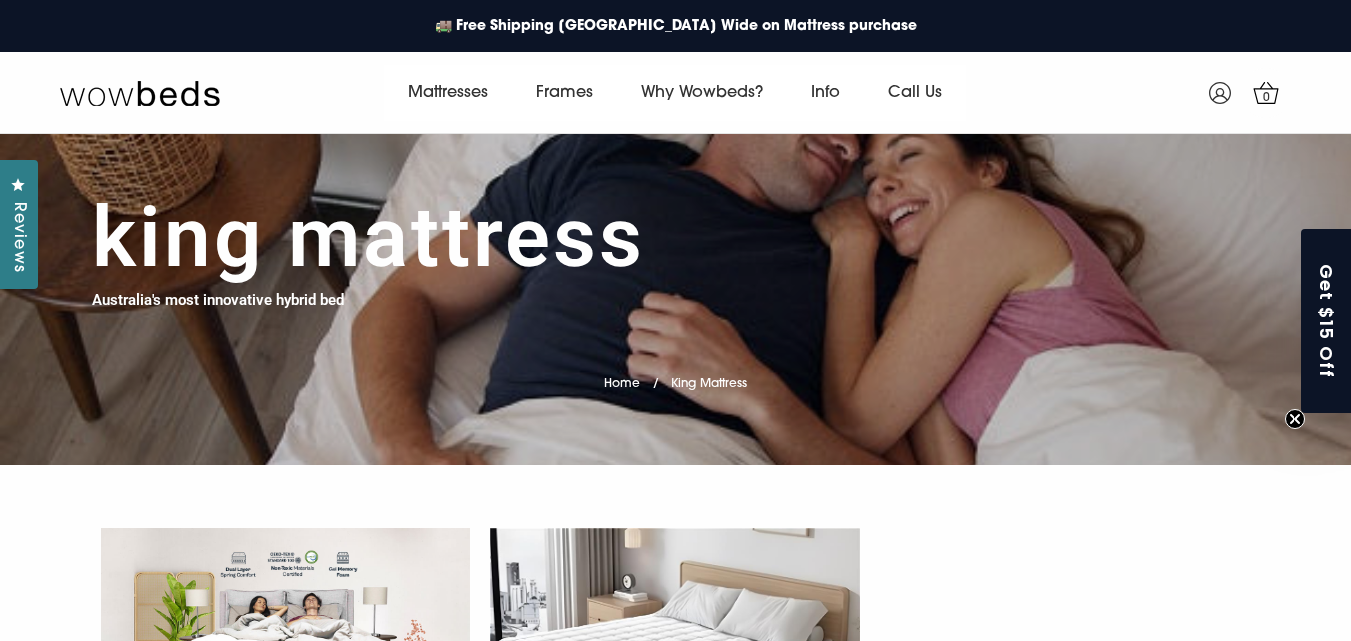 click on "King Mattress
Australia's most innovative hybrid bed
Home
/
King Mattress" at bounding box center [676, 295] 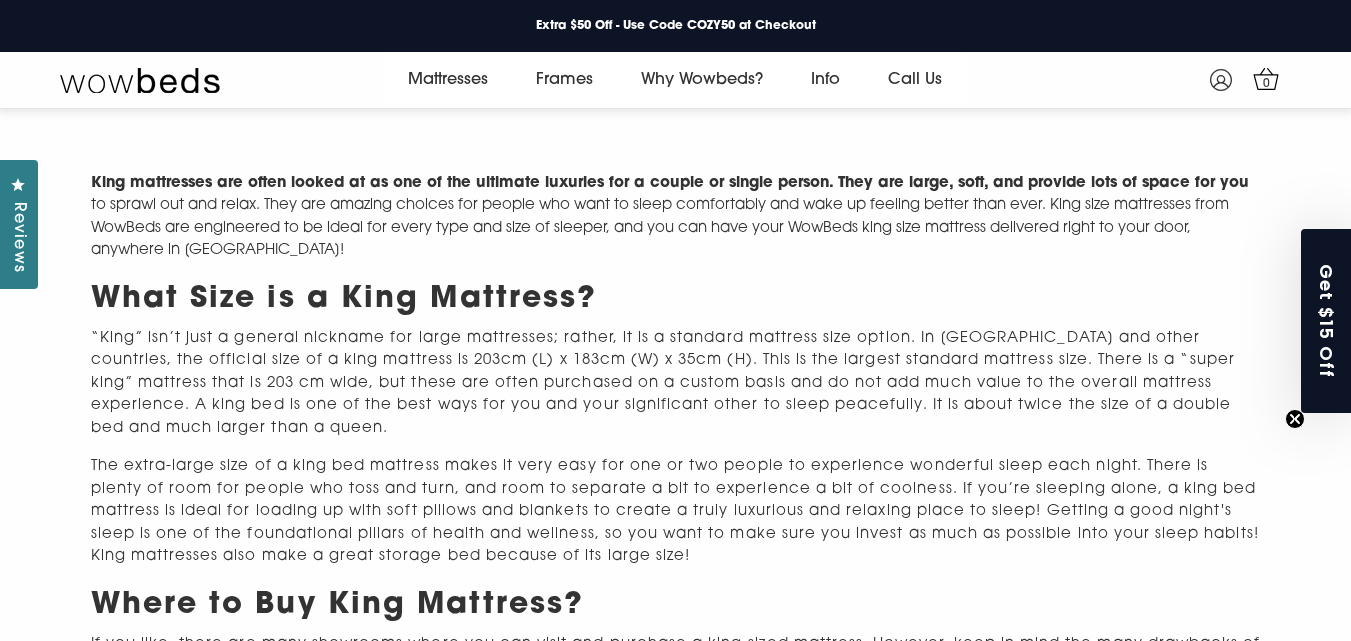 scroll, scrollTop: 858, scrollLeft: 0, axis: vertical 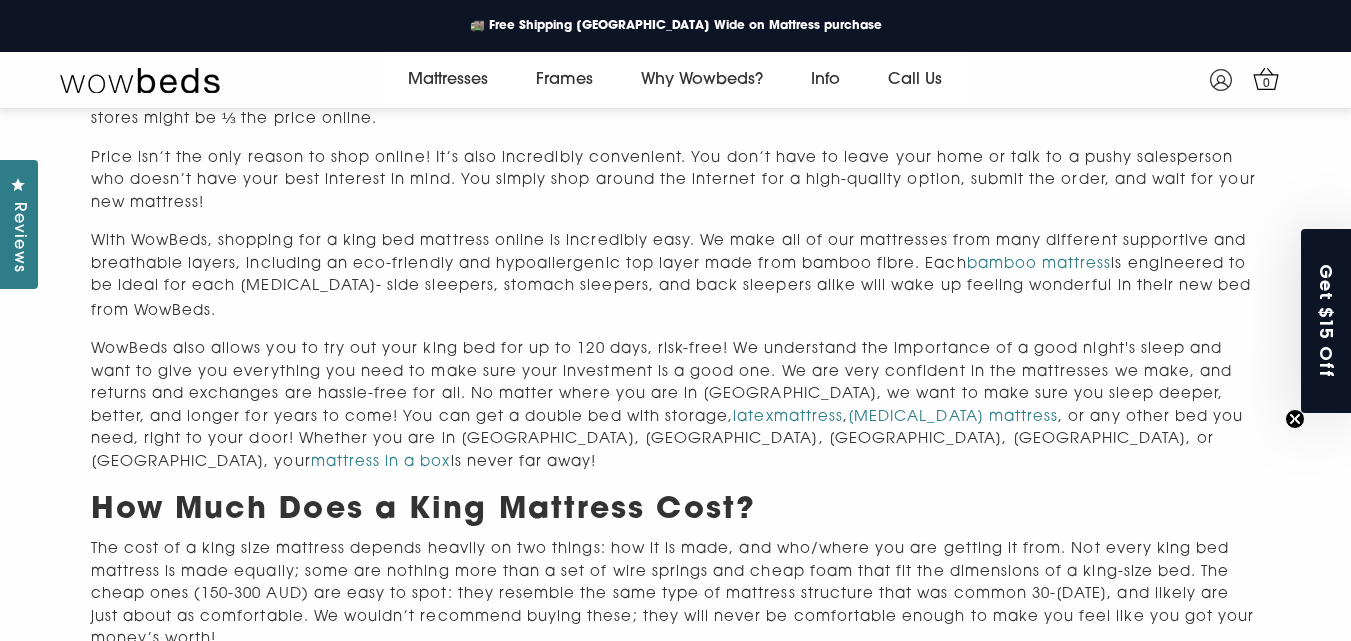 click on "King mattresses are often looked at as one of the ultimate luxuries for a couple or single person. They are large, soft, and provide lots of space for you to sprawl out and relax. They are amazing choices for people who want to sleep comfortably and wake up feeling better than ever. King size mattresses from WowBeds are engineered to be ideal for every type and size of sleeper, and you can have your WowBeds king size mattress delivered right to your door, anywhere in Australia!
What Size is a King Mattress?
Where to Buy King Mattress?
Buying a king size mattress online, from a trusted manufacturer, is the way to go. Our overhead is much lower because we aren’t paying for that storefront space, and the savings are passed on to you. This means a mattress that would potentially cost you over 2,000 AUD in bed stores might be ⅓ the price online.
bamboo mattress
latex  mattress ,  memory foam mattress mattress in a box  is never far away!
How Much Does a King Mattress Cost?" at bounding box center [676, 157] 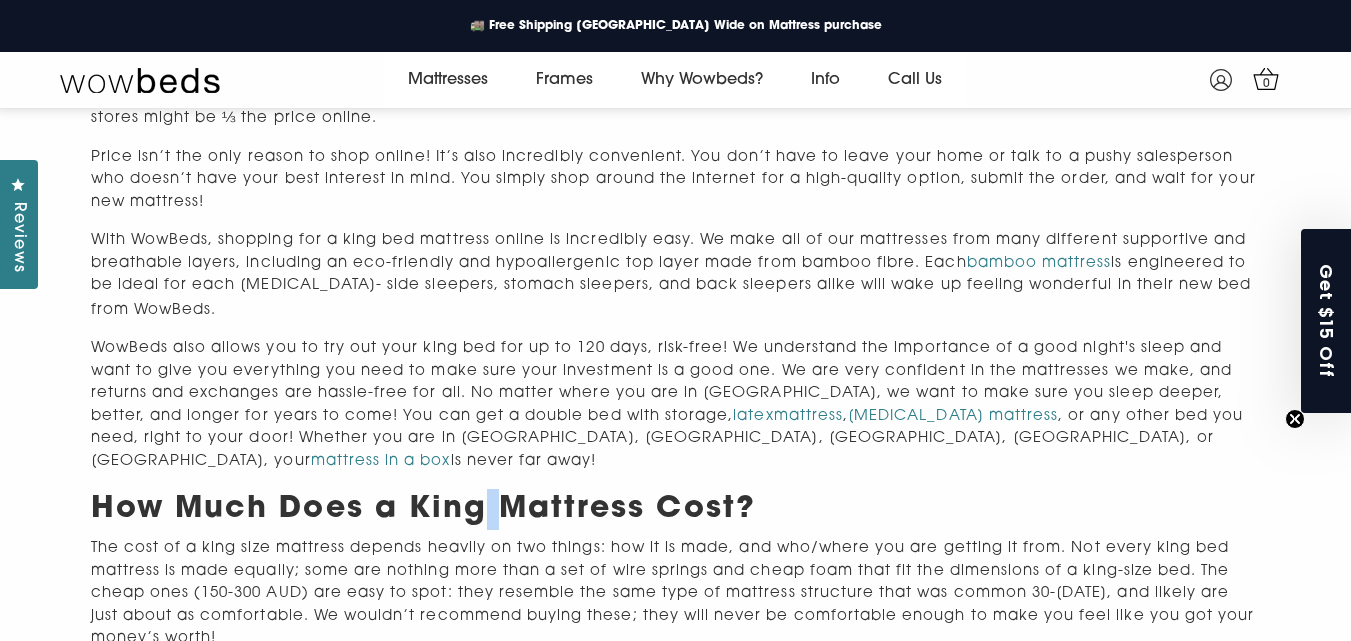 click on "King mattresses are often looked at as one of the ultimate luxuries for a couple or single person. They are large, soft, and provide lots of space for you to sprawl out and relax. They are amazing choices for people who want to sleep comfortably and wake up feeling better than ever. King size mattresses from WowBeds are engineered to be ideal for every type and size of sleeper, and you can have your WowBeds king size mattress delivered right to your door, anywhere in Australia!
What Size is a King Mattress?
Where to Buy King Mattress?
Buying a king size mattress online, from a trusted manufacturer, is the way to go. Our overhead is much lower because we aren’t paying for that storefront space, and the savings are passed on to you. This means a mattress that would potentially cost you over 2,000 AUD in bed stores might be ⅓ the price online.
bamboo mattress
latex  mattress ,  memory foam mattress mattress in a box  is never far away!
How Much Does a King Mattress Cost?" at bounding box center (676, 156) 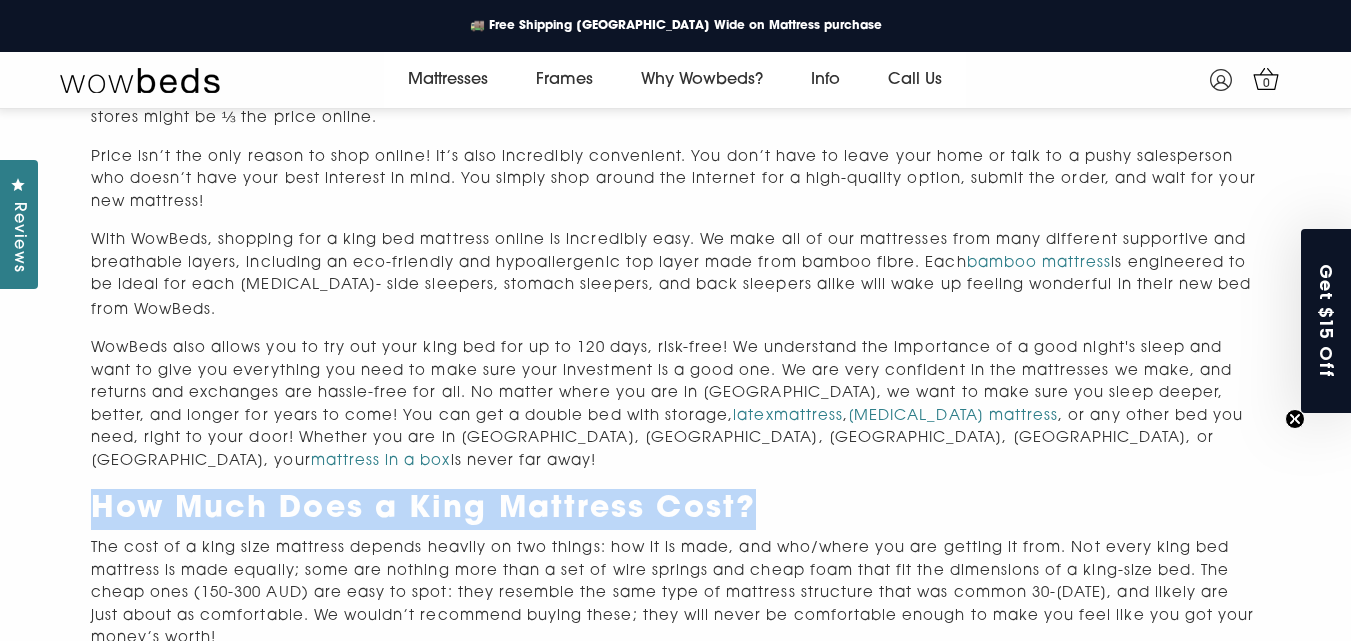 click on "King mattresses are often looked at as one of the ultimate luxuries for a couple or single person. They are large, soft, and provide lots of space for you to sprawl out and relax. They are amazing choices for people who want to sleep comfortably and wake up feeling better than ever. King size mattresses from WowBeds are engineered to be ideal for every type and size of sleeper, and you can have your WowBeds king size mattress delivered right to your door, anywhere in Australia!
What Size is a King Mattress?
Where to Buy King Mattress?
Buying a king size mattress online, from a trusted manufacturer, is the way to go. Our overhead is much lower because we aren’t paying for that storefront space, and the savings are passed on to you. This means a mattress that would potentially cost you over 2,000 AUD in bed stores might be ⅓ the price online.
bamboo mattress
latex  mattress ,  memory foam mattress mattress in a box  is never far away!
How Much Does a King Mattress Cost?" at bounding box center (676, 156) 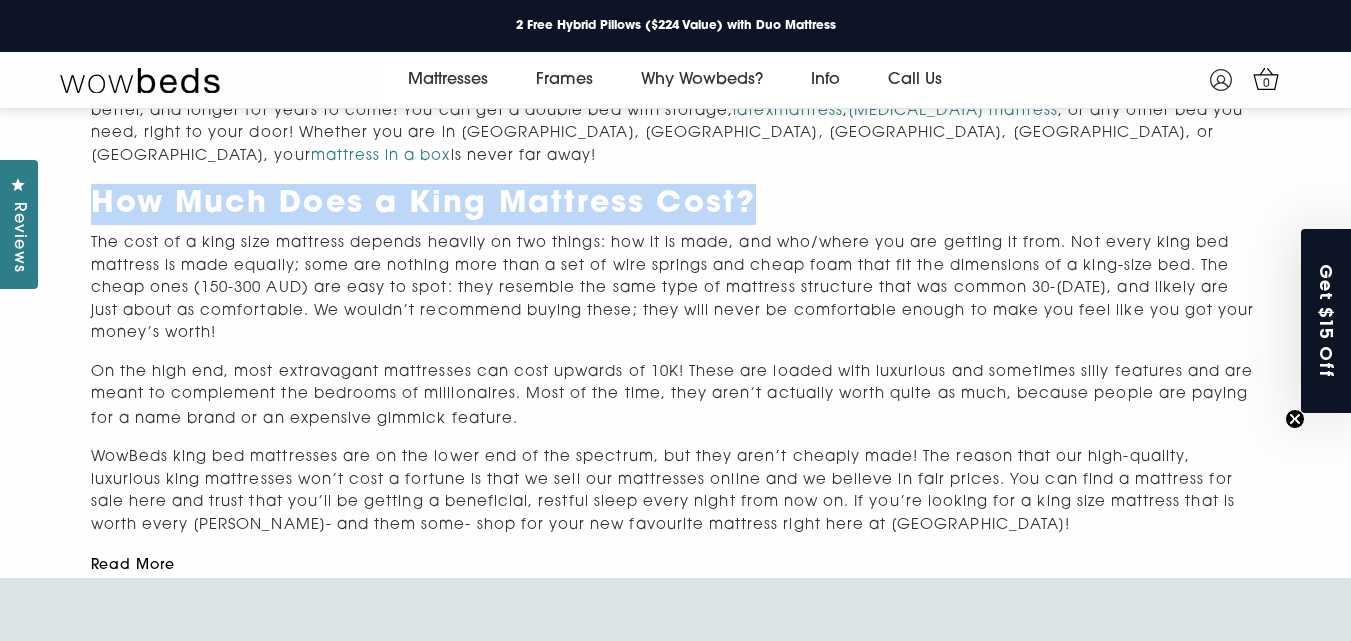 scroll, scrollTop: 1866, scrollLeft: 0, axis: vertical 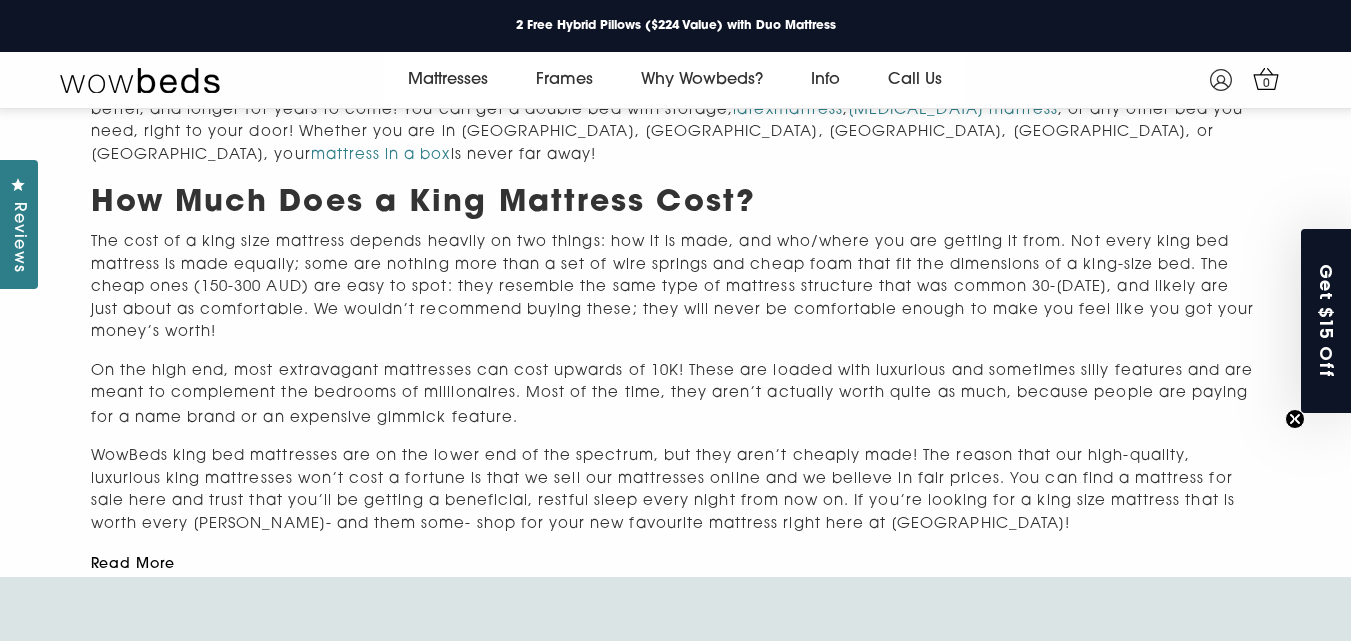 click on "The cost of a king size mattress depends heavily on two things: how it is made, and who/where you are getting it from. Not every king bed mattress is made equally; some are nothing more than a set of wire springs and cheap foam that fit the dimensions of a king-size bed. The cheap ones (150-300 AUD) are easy to spot: they resemble the same type of mattress structure that was common 30-40 years ago, and likely are just about as comfortable. We wouldn’t recommend buying these; they will never be comfortable enough to make you feel like you got your money’s worth!" at bounding box center [673, 287] 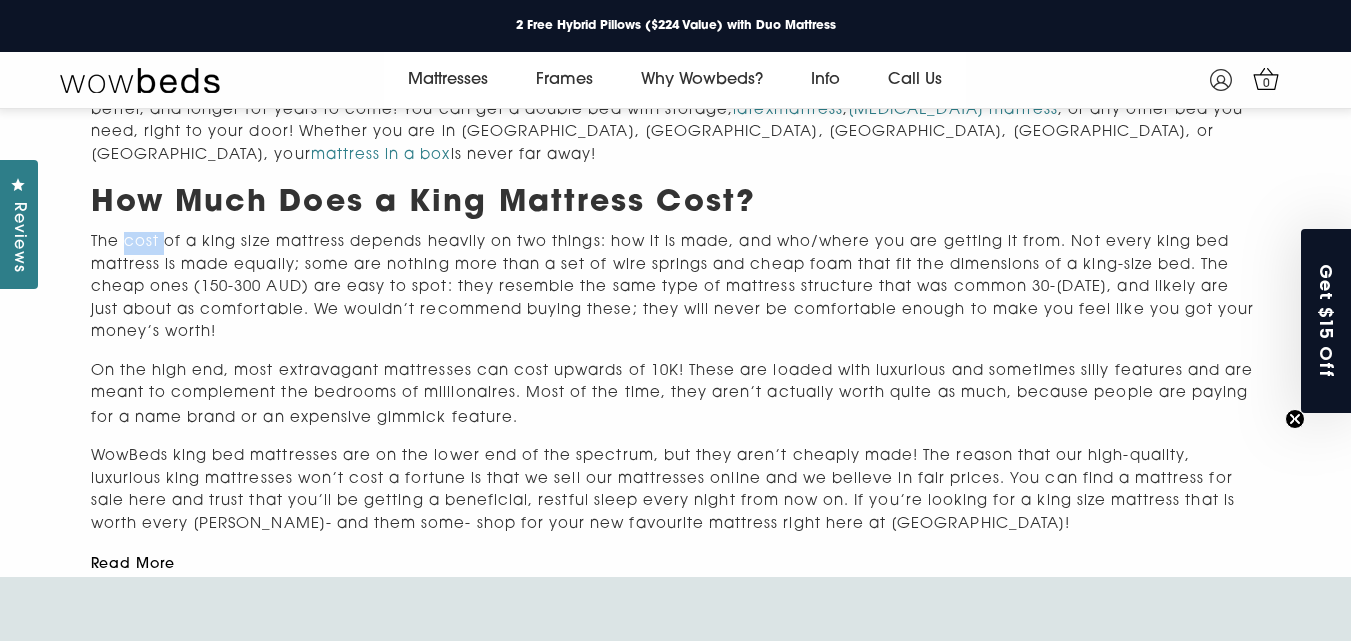 click on "The cost of a king size mattress depends heavily on two things: how it is made, and who/where you are getting it from. Not every king bed mattress is made equally; some are nothing more than a set of wire springs and cheap foam that fit the dimensions of a king-size bed. The cheap ones (150-300 AUD) are easy to spot: they resemble the same type of mattress structure that was common 30-40 years ago, and likely are just about as comfortable. We wouldn’t recommend buying these; they will never be comfortable enough to make you feel like you got your money’s worth!" at bounding box center [673, 287] 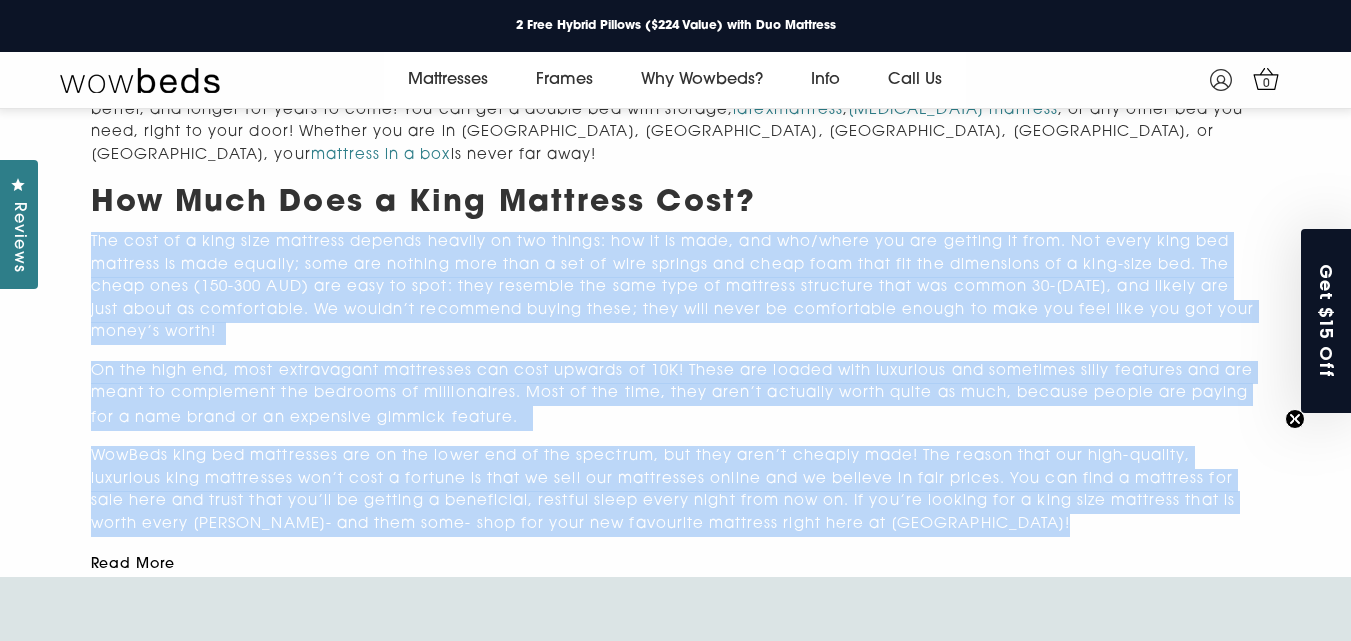 drag, startPoint x: 142, startPoint y: 221, endPoint x: 339, endPoint y: 480, distance: 325.40744 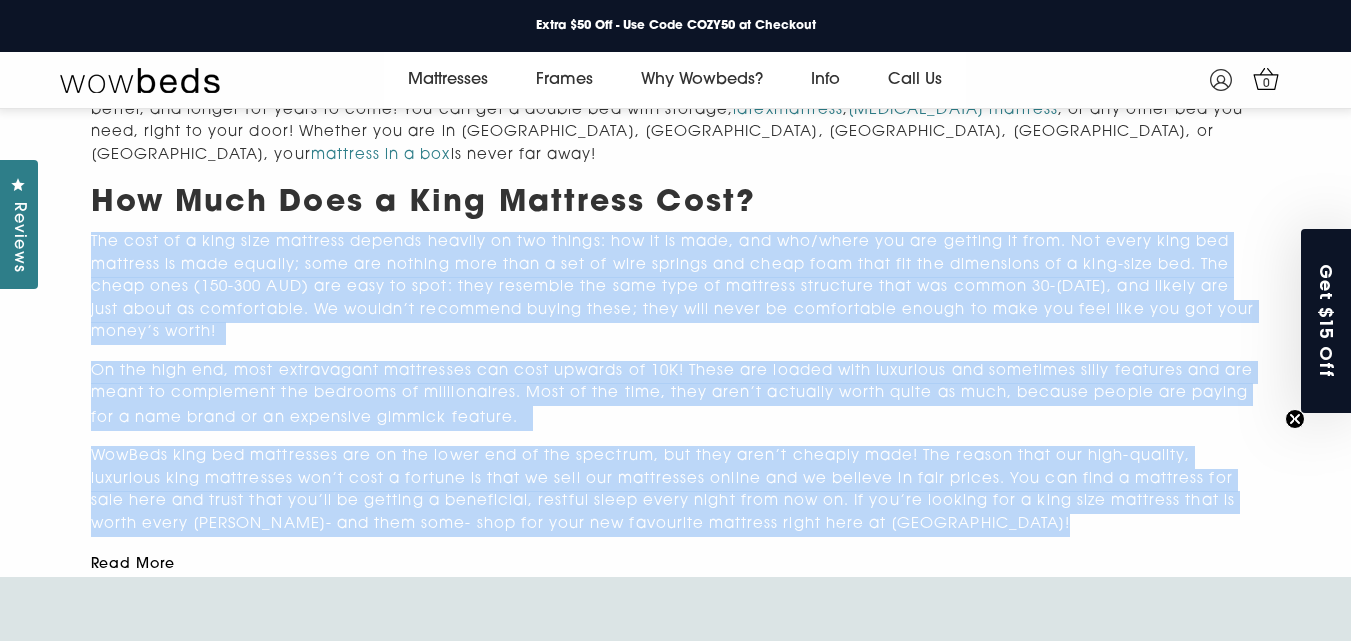 click on "King mattresses are often looked at as one of the ultimate luxuries for a couple or single person. They are large, soft, and provide lots of space for you to sprawl out and relax. They are amazing choices for people who want to sleep comfortably and wake up feeling better than ever. King size mattresses from WowBeds are engineered to be ideal for every type and size of sleeper, and you can have your WowBeds king size mattress delivered right to your door, anywhere in Australia!
What Size is a King Mattress?
Where to Buy King Mattress?
Buying a king size mattress online, from a trusted manufacturer, is the way to go. Our overhead is much lower because we aren’t paying for that storefront space, and the savings are passed on to you. This means a mattress that would potentially cost you over 2,000 AUD in bed stores might be ⅓ the price online.
bamboo mattress
latex  mattress ,  memory foam mattress mattress in a box  is never far away!
Read More Read Less" at bounding box center (676, -129) 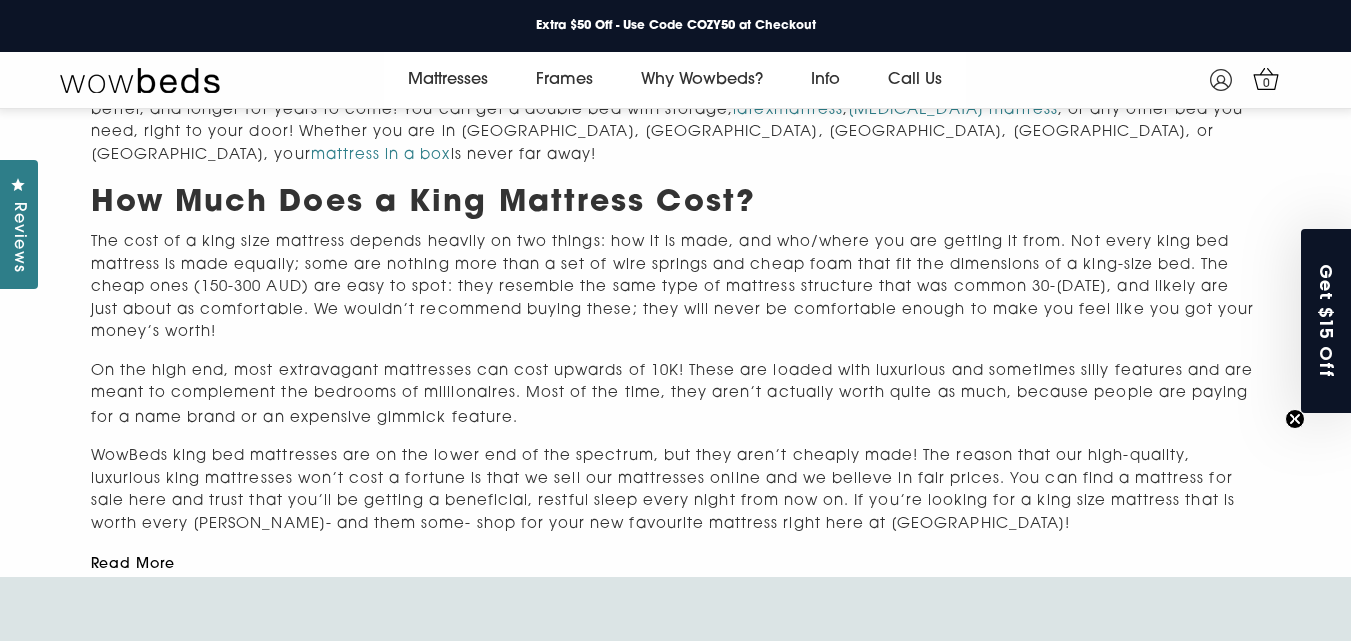 click on "Read More Read Less" at bounding box center (676, 564) 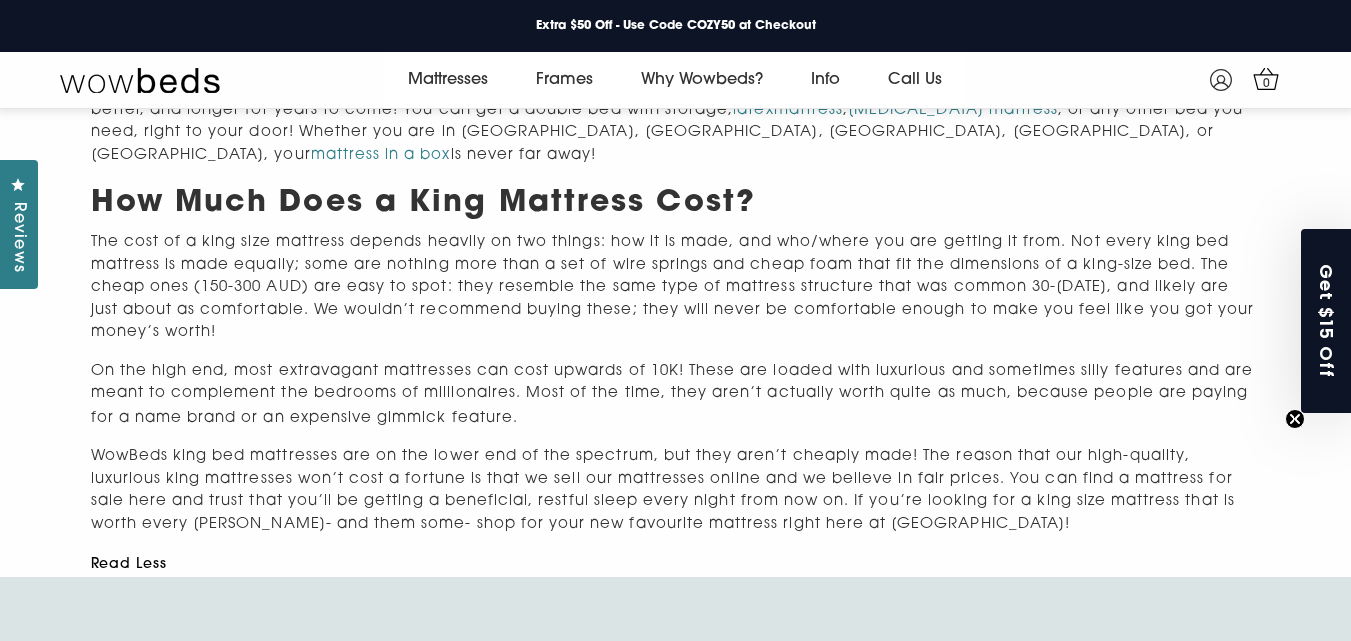 click on "Read Less" at bounding box center [129, 565] 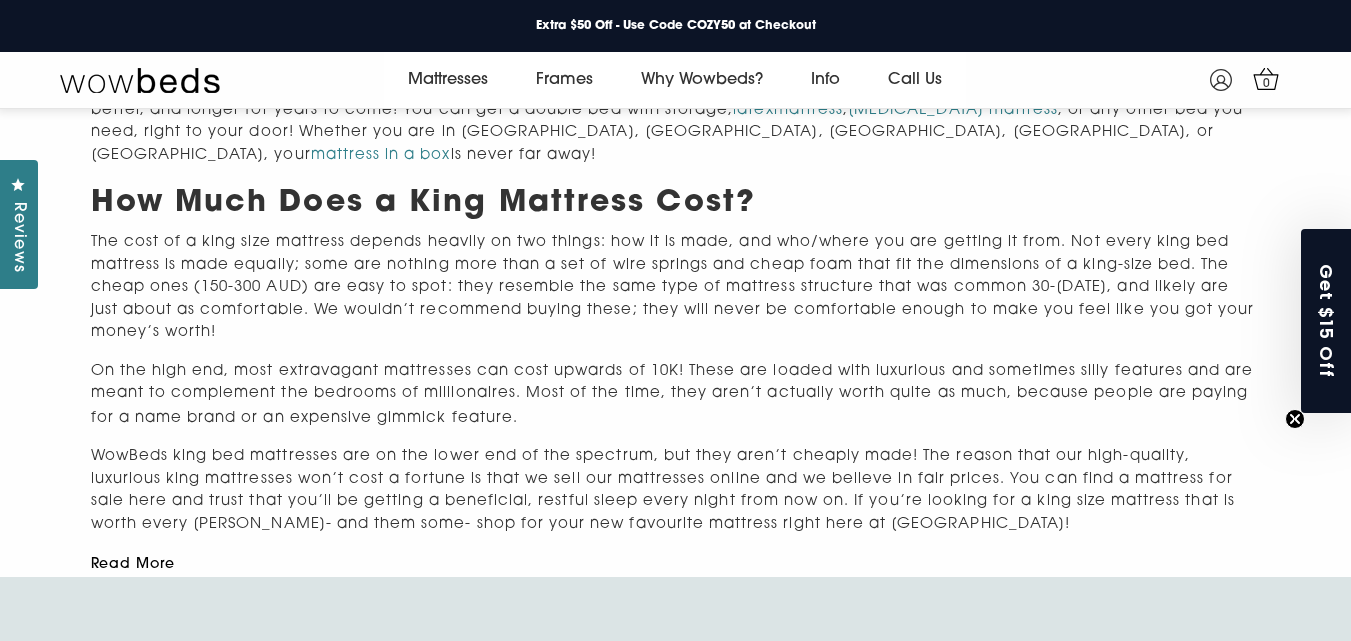 click on "WowBeds king bed mattresses are on the lower end of the spectrum, but they aren’t cheaply made! The reason that our high-quality, luxurious king mattresses won’t cost a fortune is that we sell our mattresses online and we believe in fair prices. You can find a mattress for sale here and trust that you’ll be getting a beneficial, restful sleep every night from now on. If you’re looking for a king size mattress that is worth every penny- and them some- shop for your new favourite mattress right here at Wowbeds!" at bounding box center (663, 490) 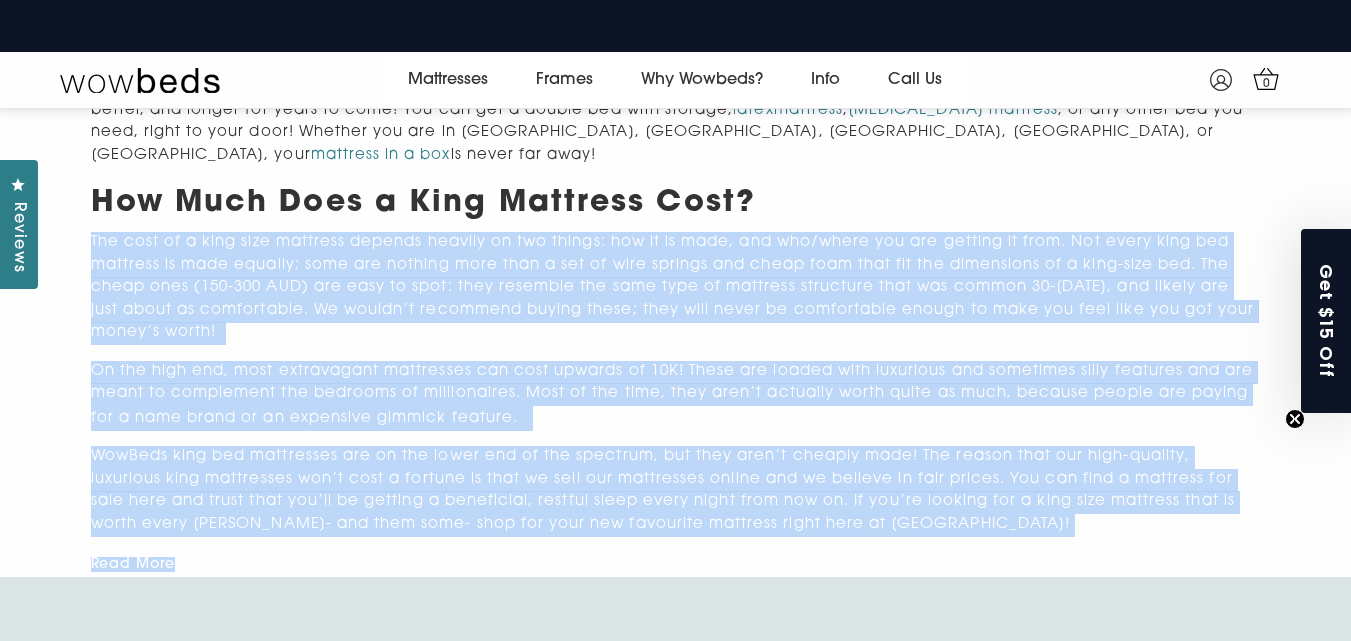 drag, startPoint x: 935, startPoint y: 515, endPoint x: 70, endPoint y: 217, distance: 914.8929 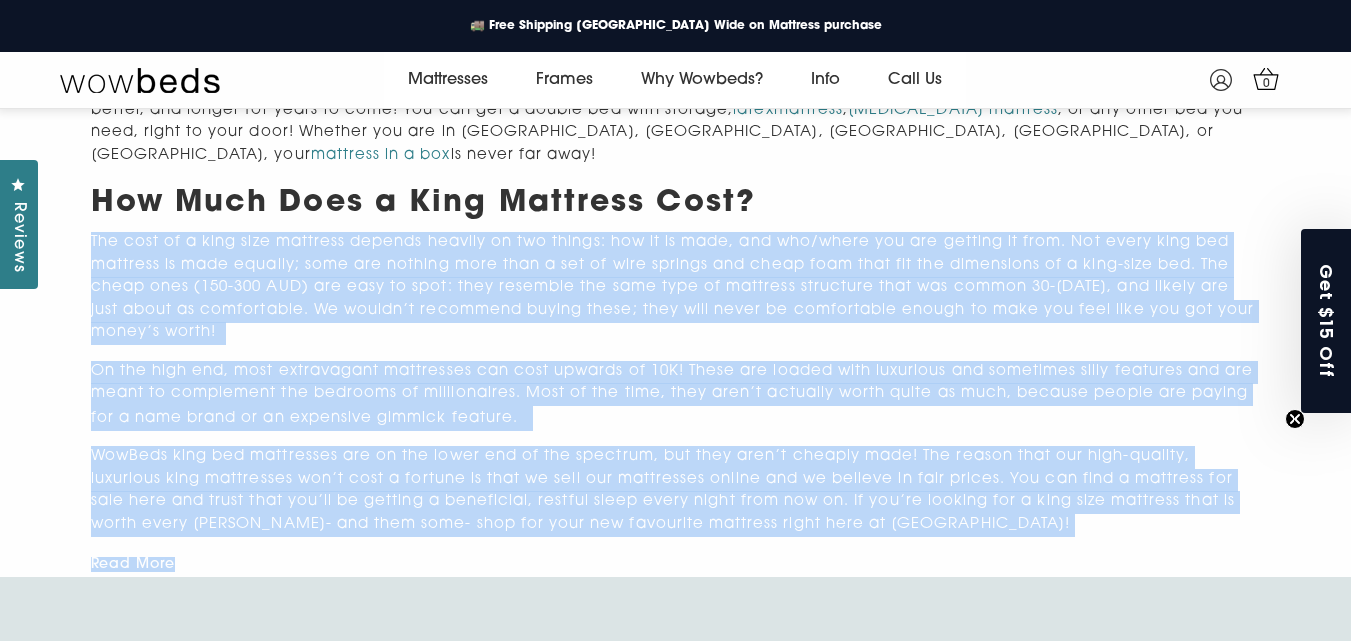 click on "The cost of a king size mattress depends heavily on two things: how it is made, and who/where you are getting it from. Not every king bed mattress is made equally; some are nothing more than a set of wire springs and cheap foam that fit the dimensions of a king-size bed. The cheap ones (150-300 AUD) are easy to spot: they resemble the same type of mattress structure that was common 30-40 years ago, and likely are just about as comfortable. We wouldn’t recommend buying these; they will never be comfortable enough to make you feel like you got your money’s worth!" at bounding box center [673, 287] 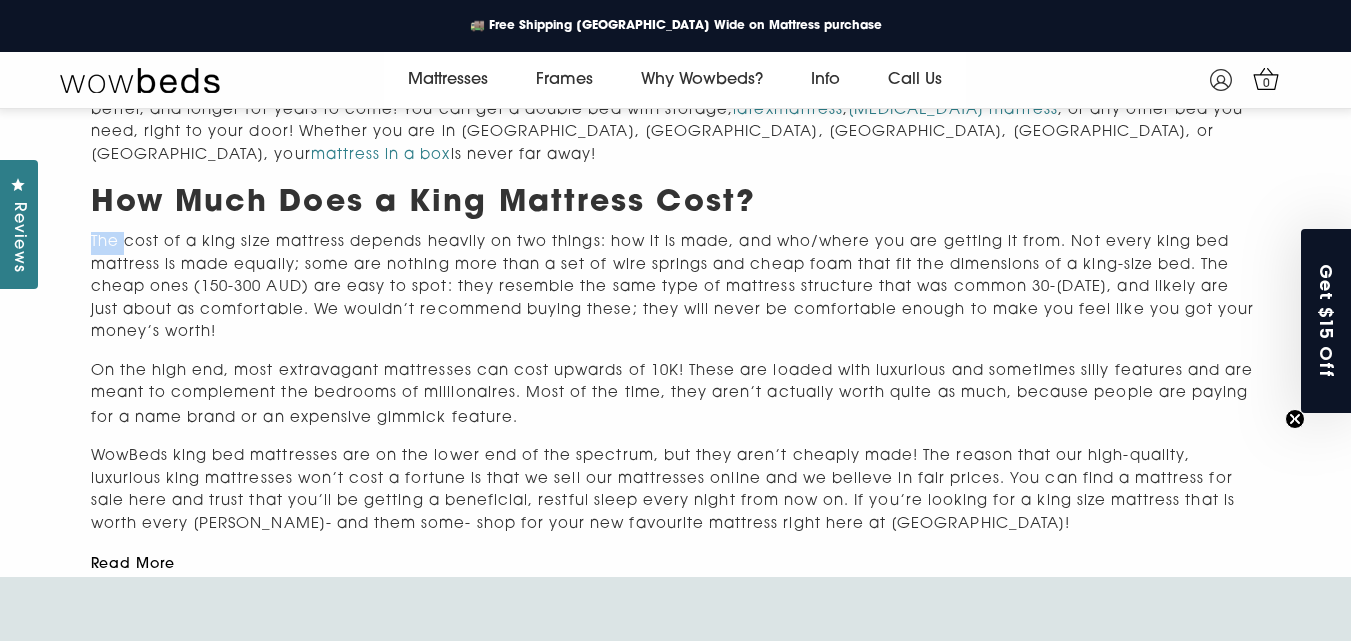 click on "The cost of a king size mattress depends heavily on two things: how it is made, and who/where you are getting it from. Not every king bed mattress is made equally; some are nothing more than a set of wire springs and cheap foam that fit the dimensions of a king-size bed. The cheap ones (150-300 AUD) are easy to spot: they resemble the same type of mattress structure that was common 30-40 years ago, and likely are just about as comfortable. We wouldn’t recommend buying these; they will never be comfortable enough to make you feel like you got your money’s worth!" at bounding box center (673, 287) 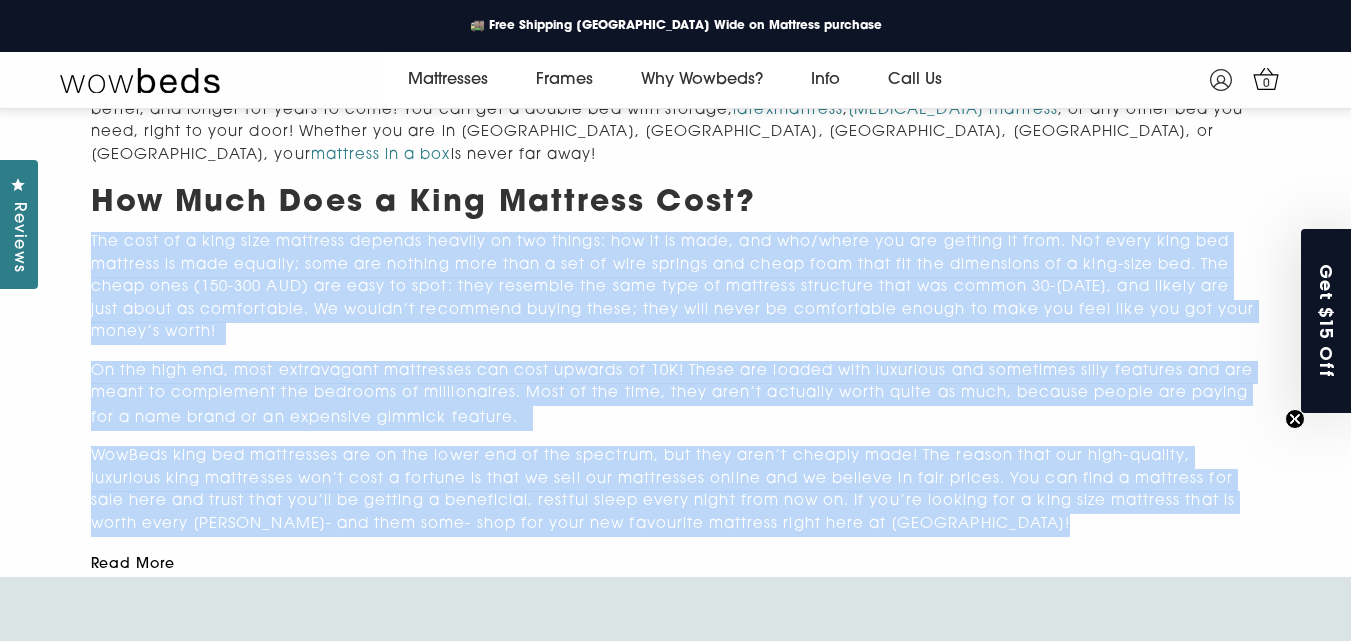 drag, startPoint x: 105, startPoint y: 224, endPoint x: 827, endPoint y: 458, distance: 758.97296 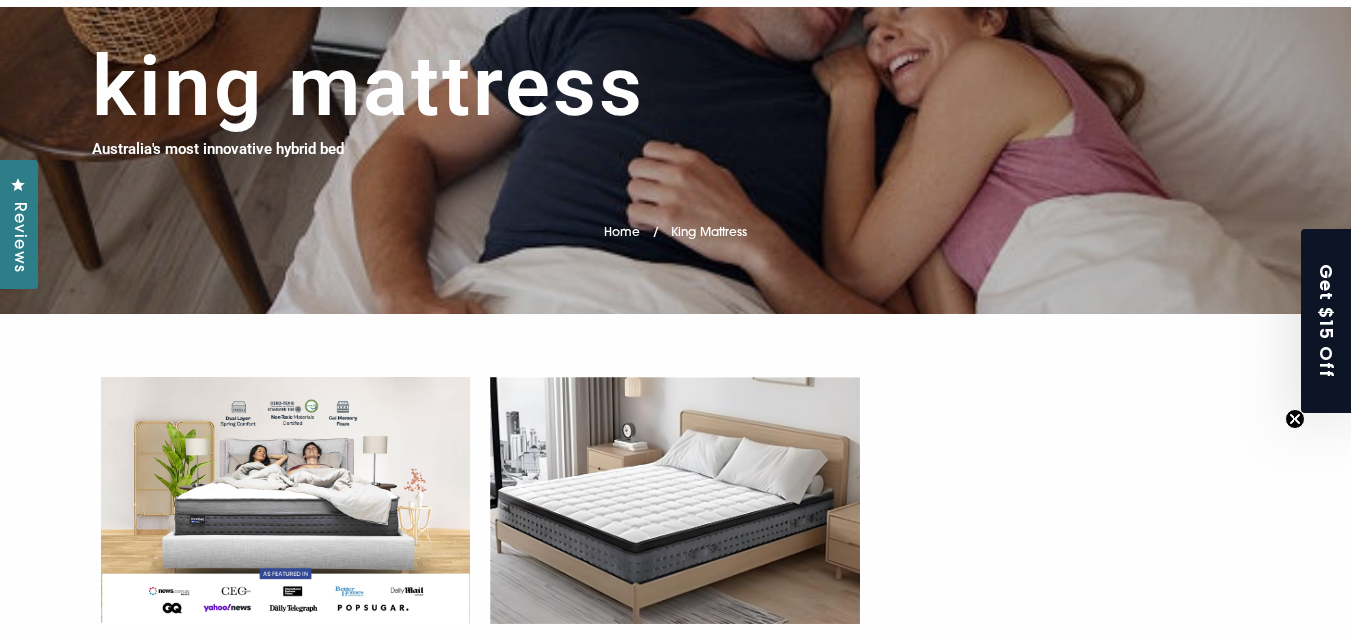 scroll, scrollTop: 0, scrollLeft: 0, axis: both 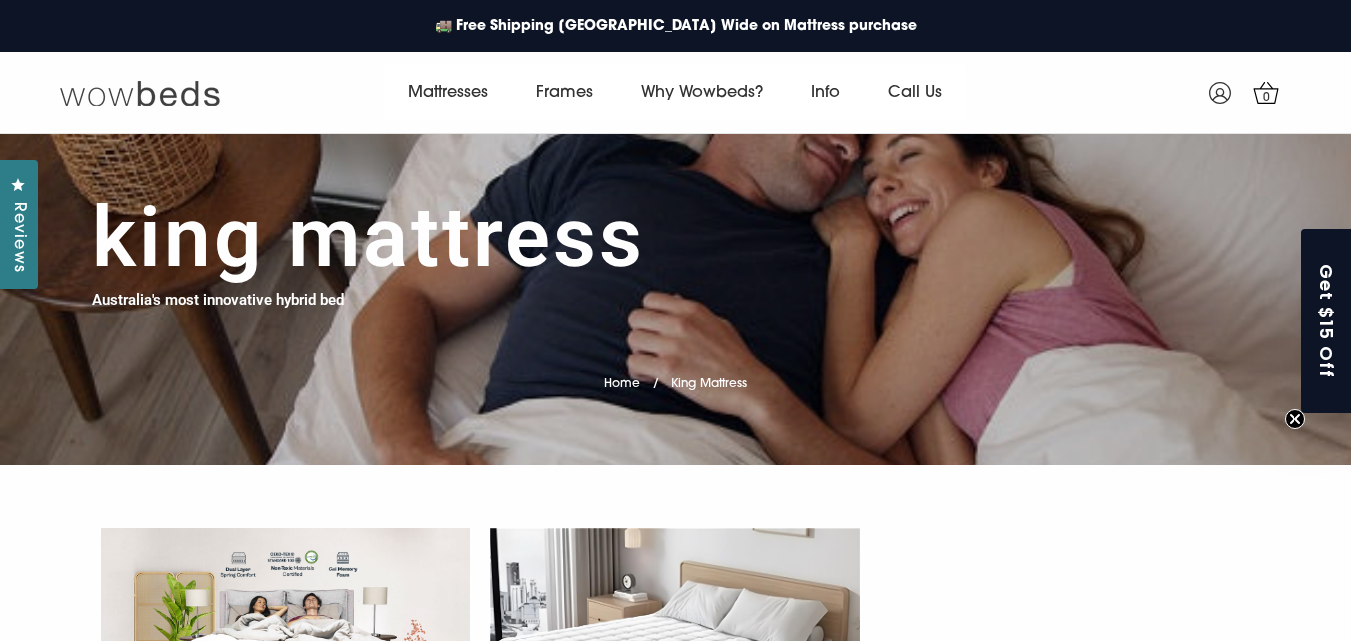 click at bounding box center (140, 93) 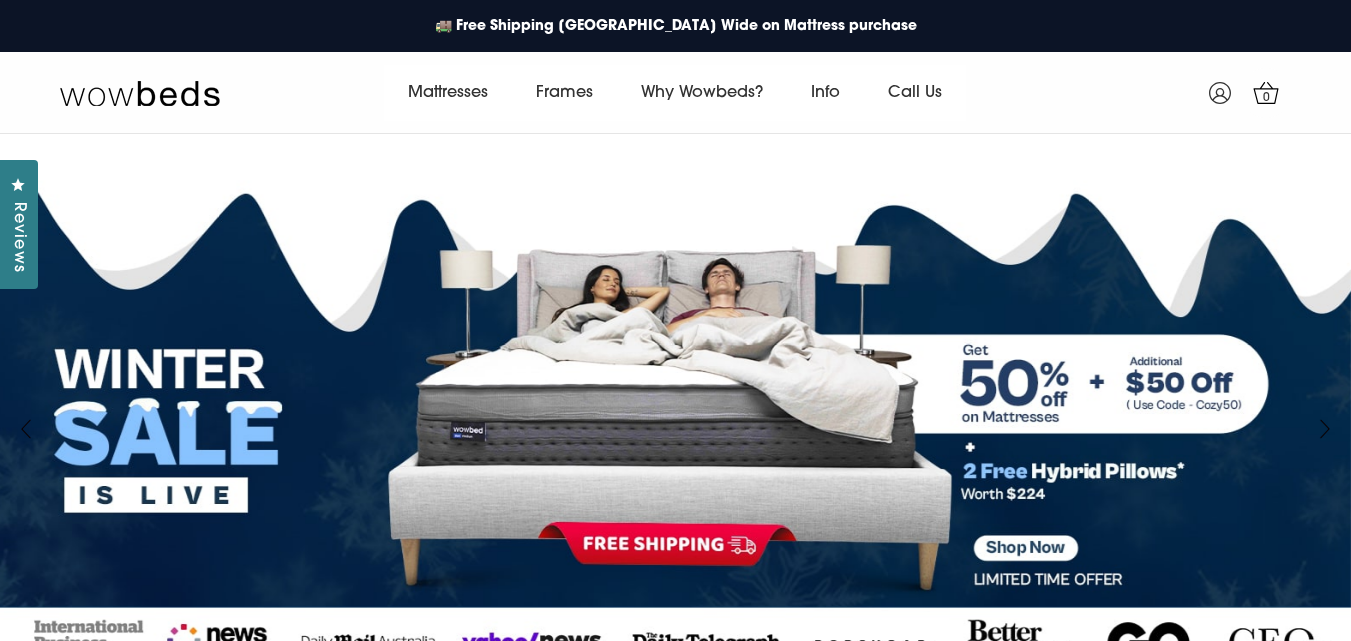 scroll, scrollTop: 0, scrollLeft: 0, axis: both 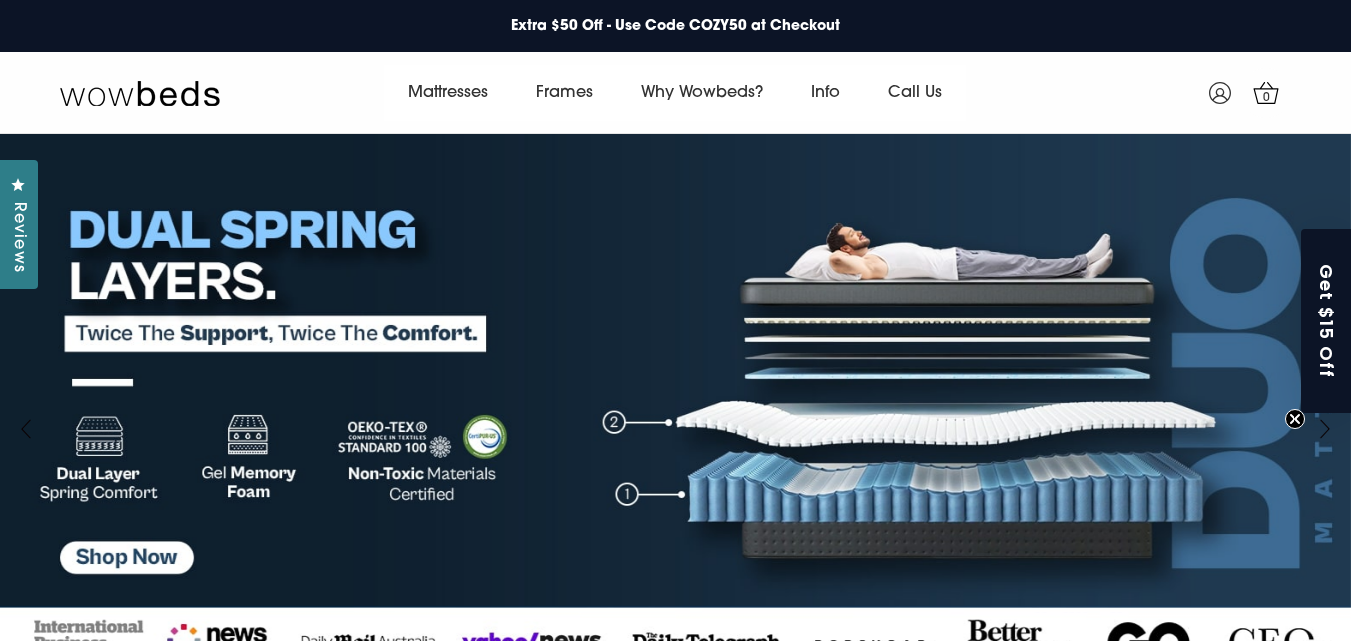 drag, startPoint x: 915, startPoint y: 233, endPoint x: 806, endPoint y: 140, distance: 143.28294 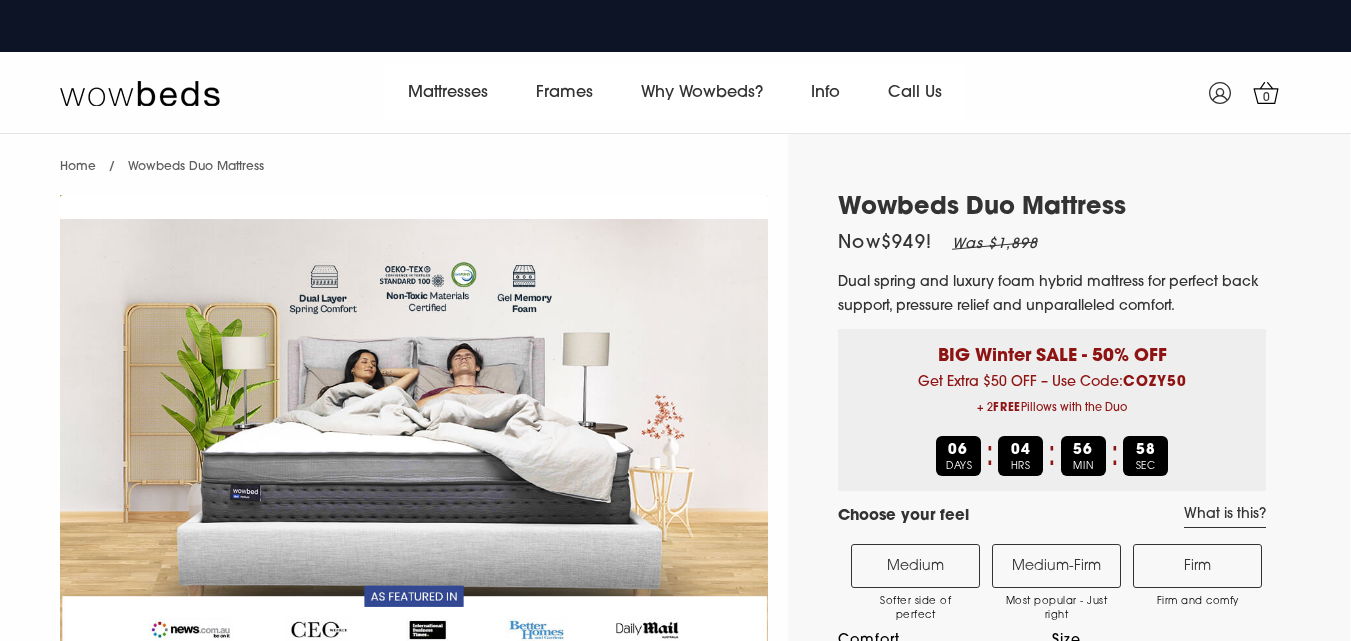 select on "Medium-Firm" 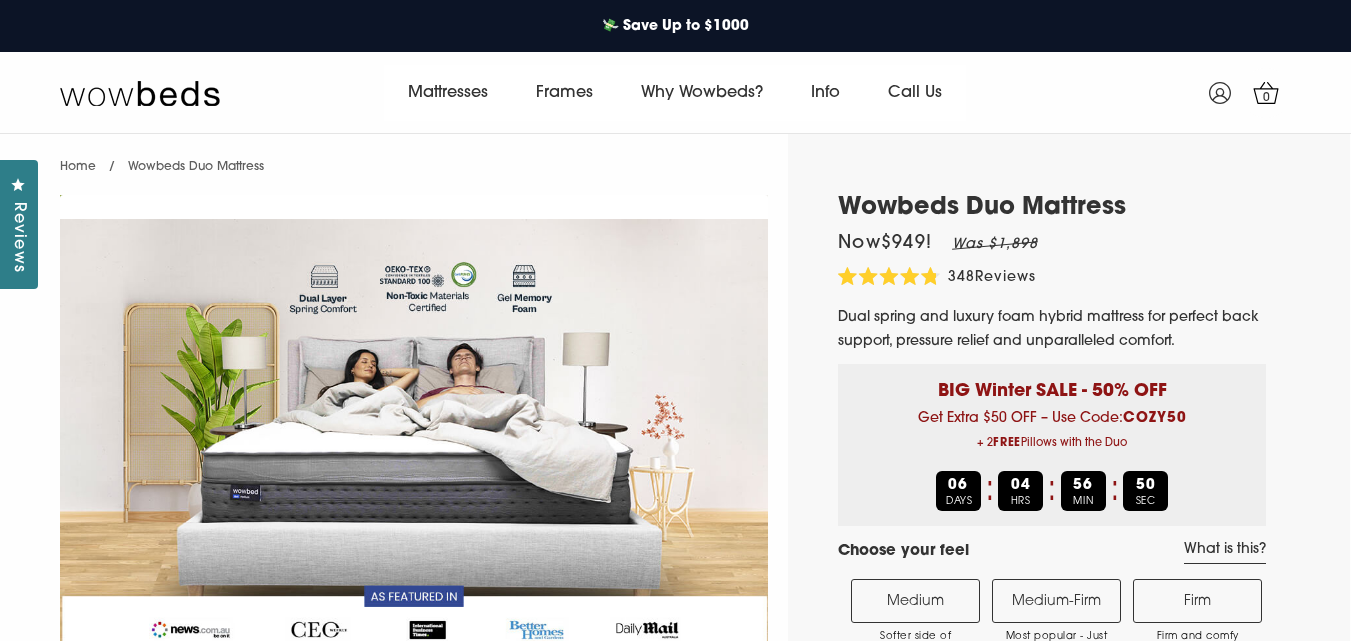 scroll, scrollTop: 0, scrollLeft: 0, axis: both 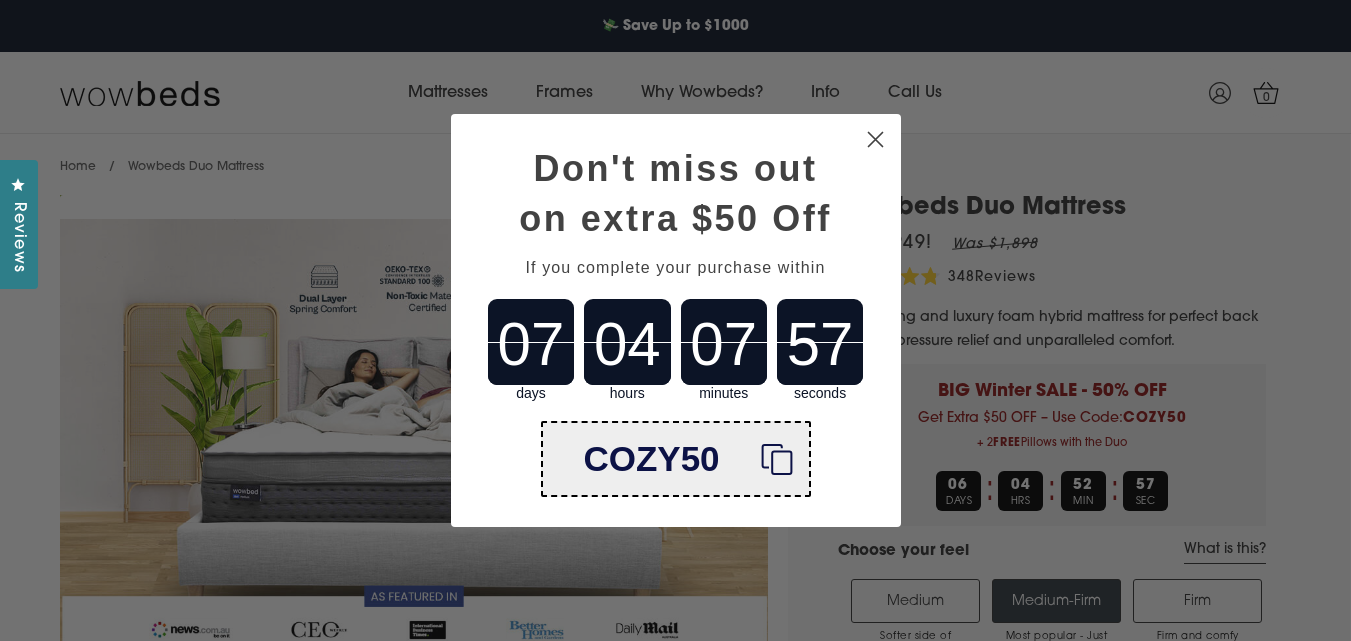 click on "Close dialog" 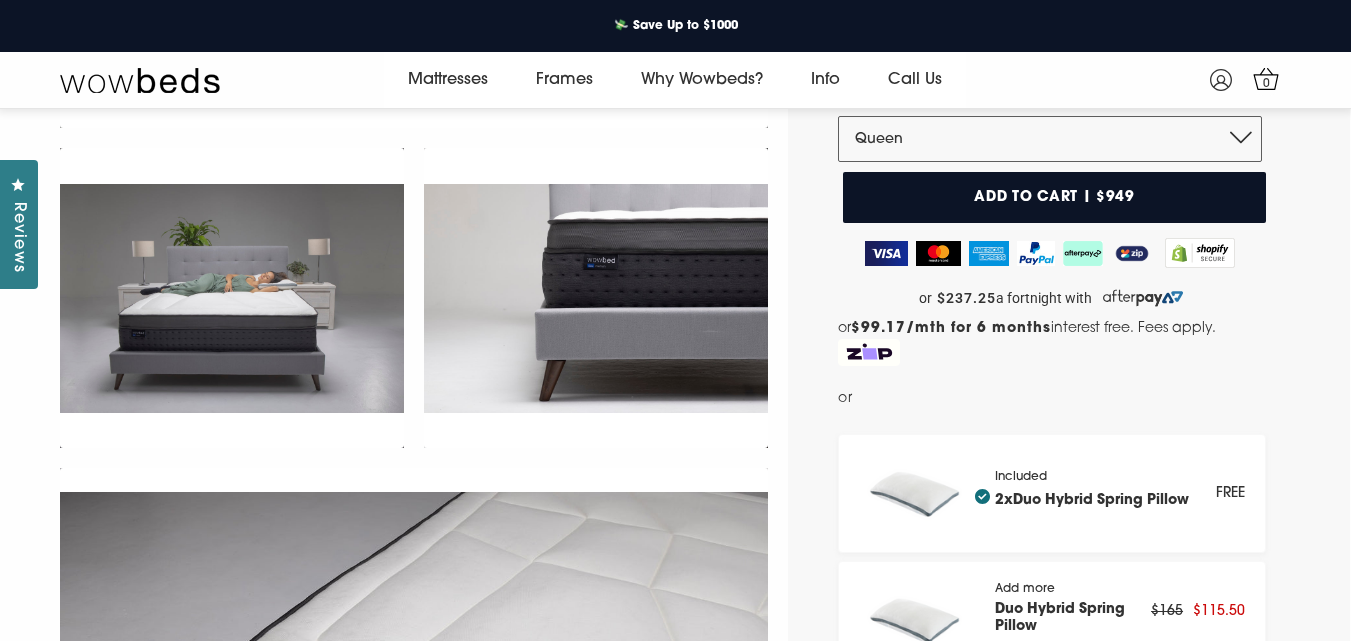 scroll, scrollTop: 331, scrollLeft: 0, axis: vertical 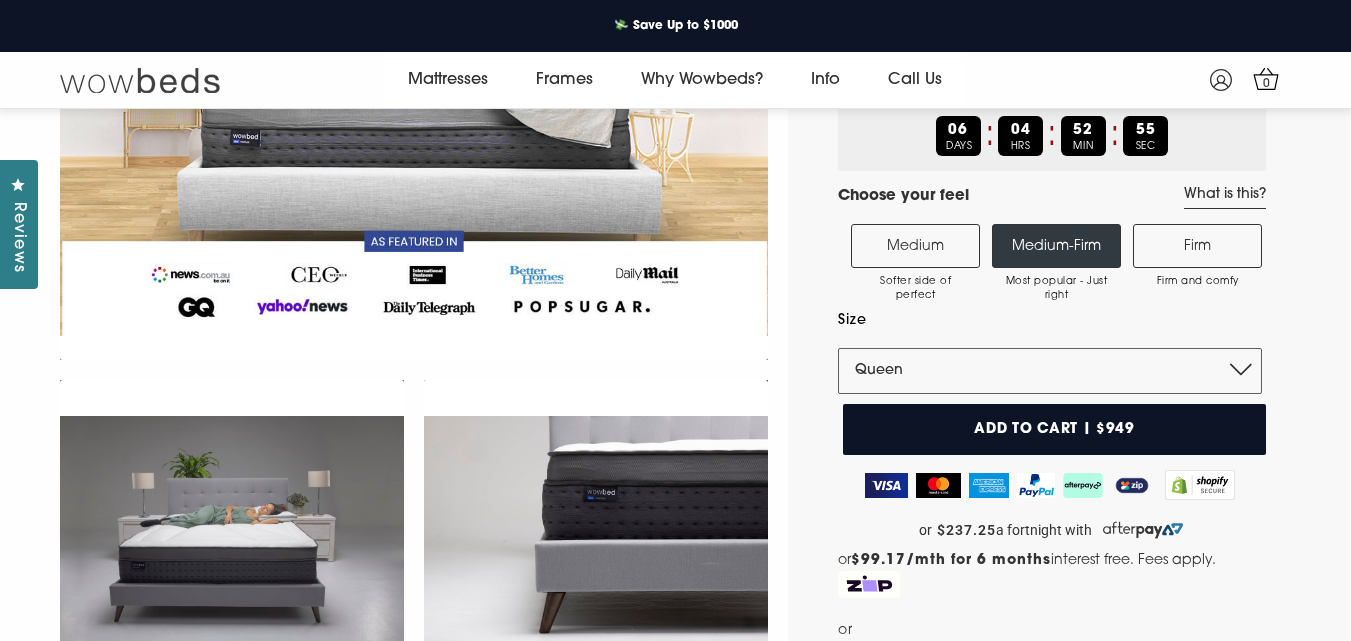 click at bounding box center (140, 80) 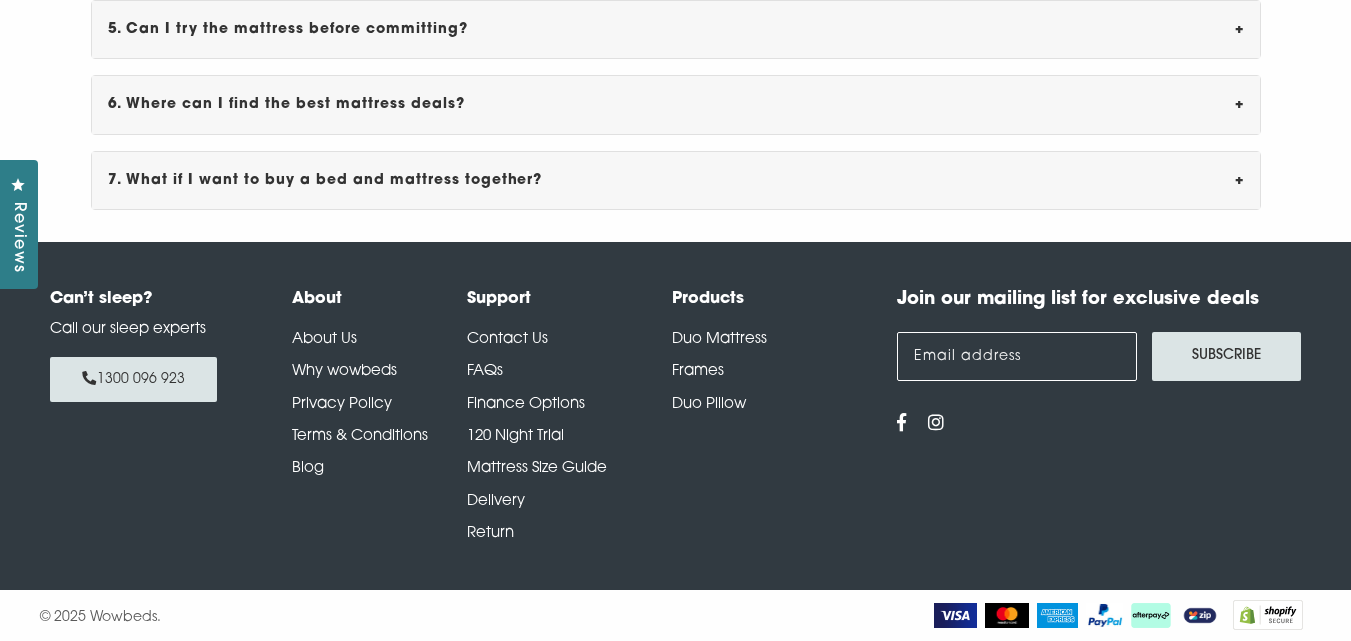 scroll, scrollTop: 5822, scrollLeft: 0, axis: vertical 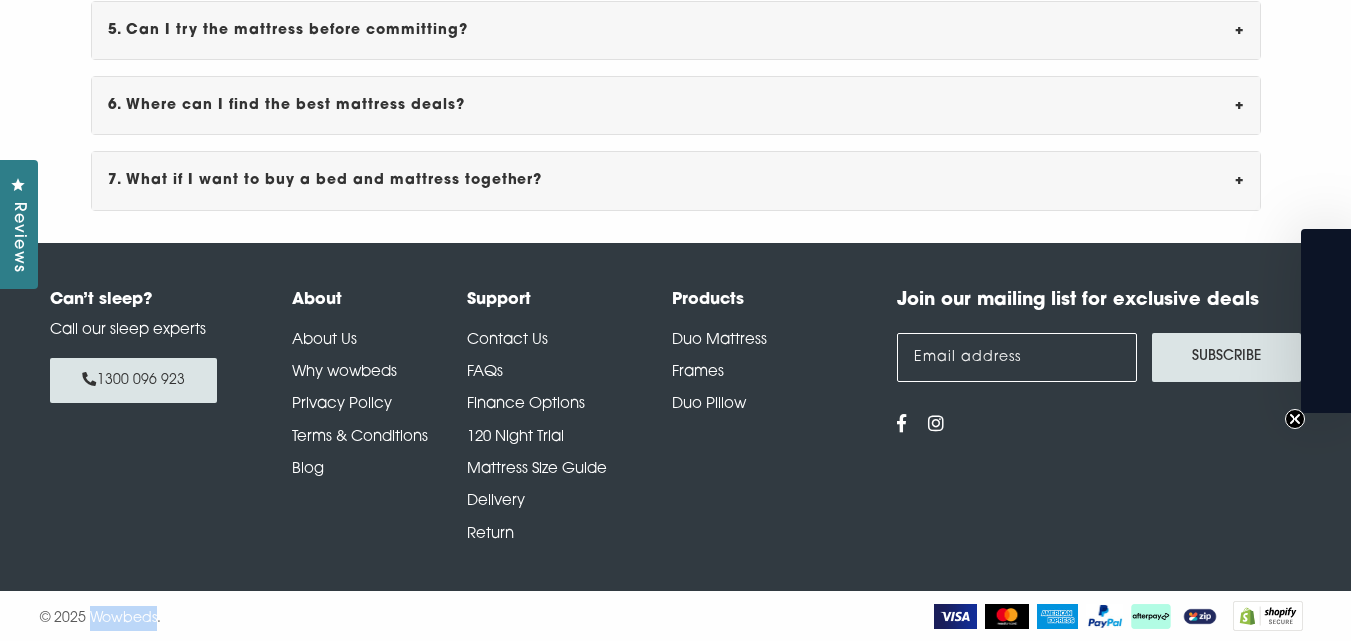 click on "© 2025 Wowbeds." at bounding box center (358, 616) 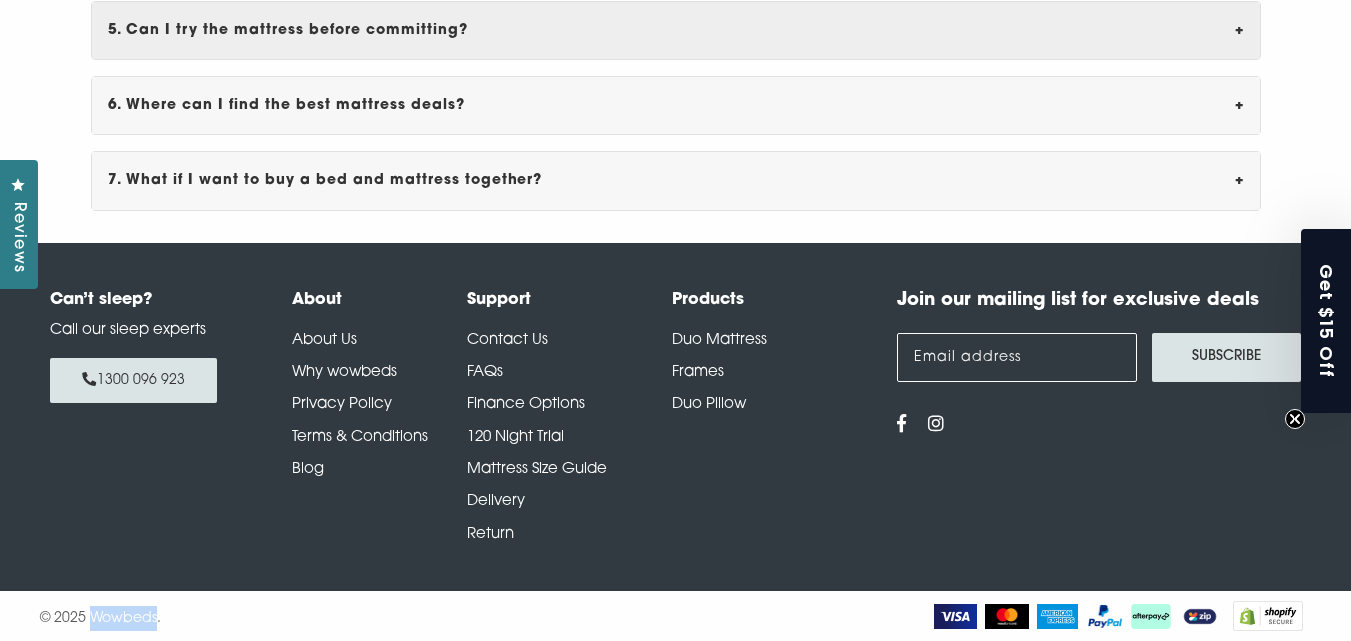 copy on "Wowbeds" 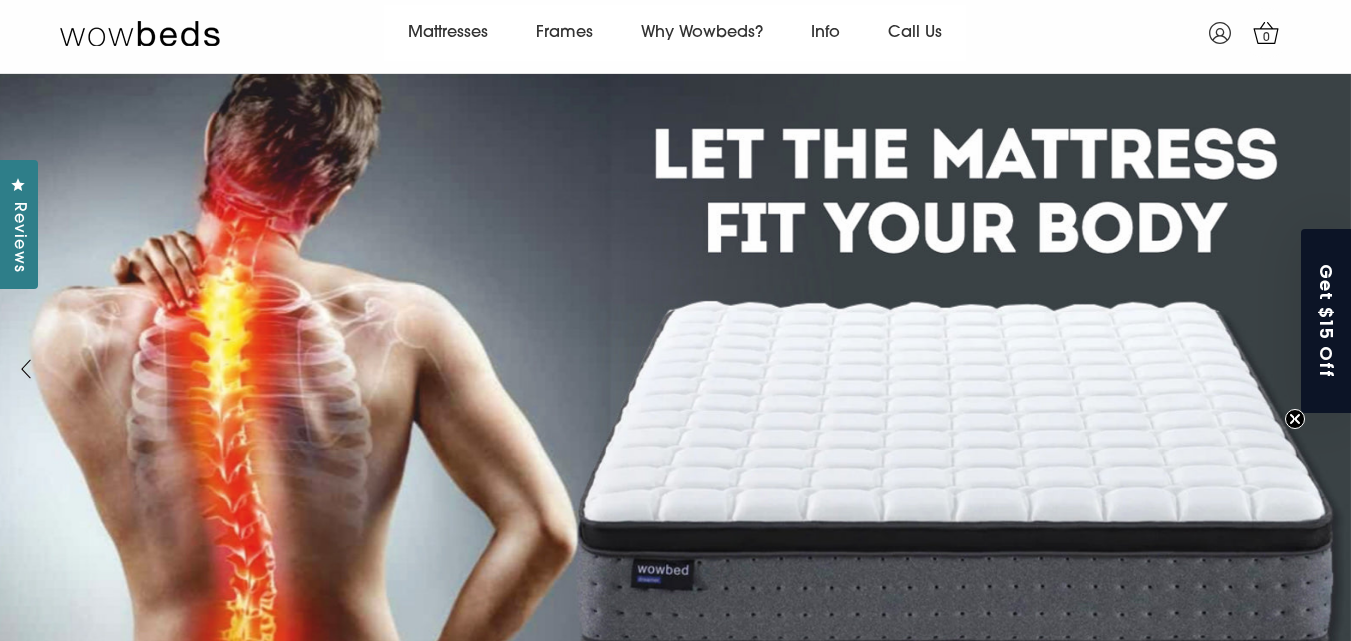 scroll, scrollTop: 0, scrollLeft: 0, axis: both 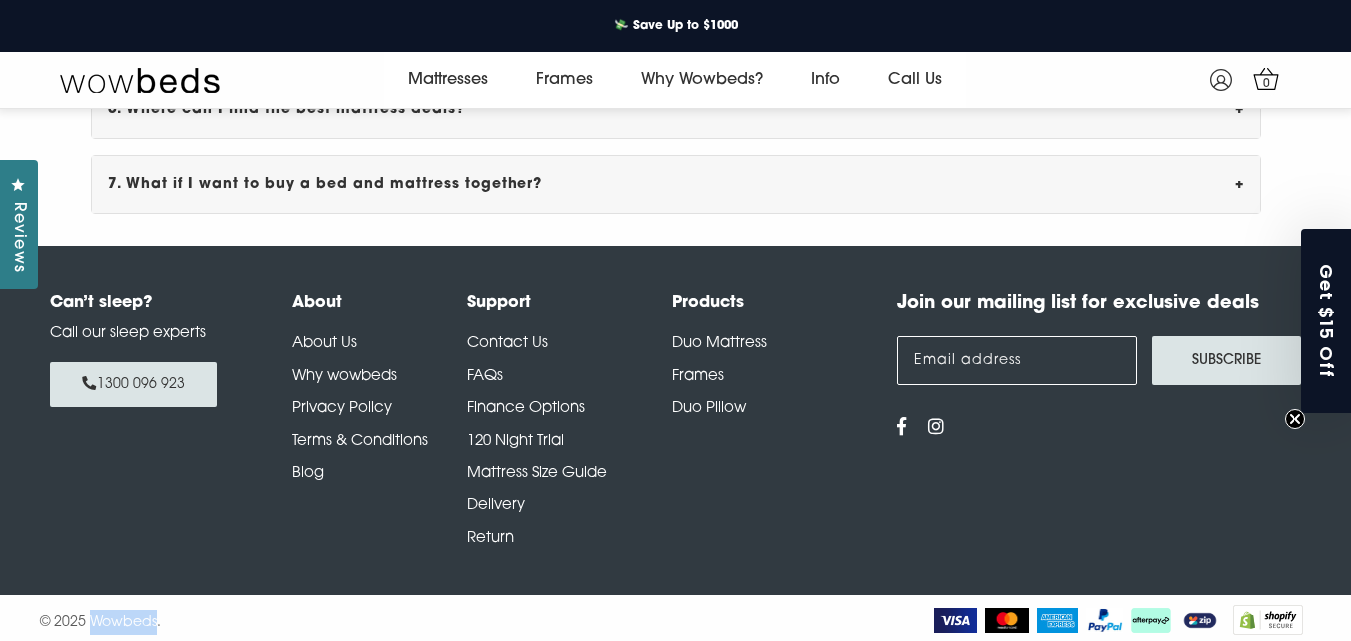 click at bounding box center [902, 426] 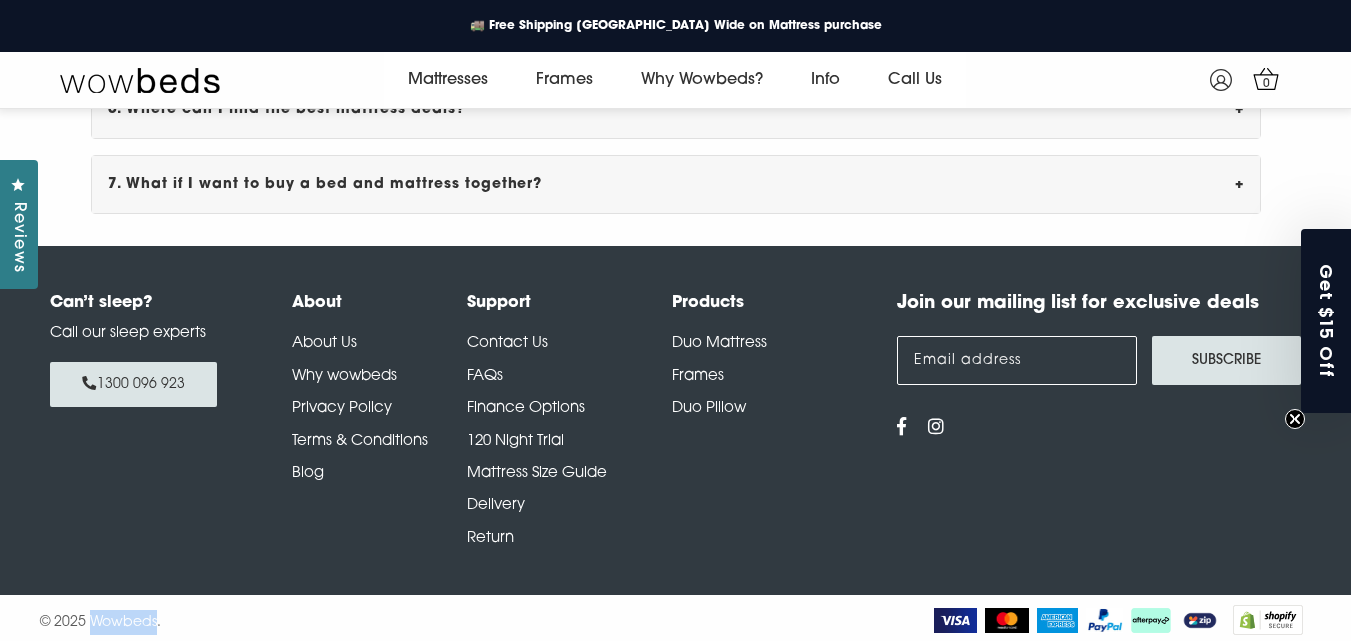 scroll, scrollTop: 6248, scrollLeft: 0, axis: vertical 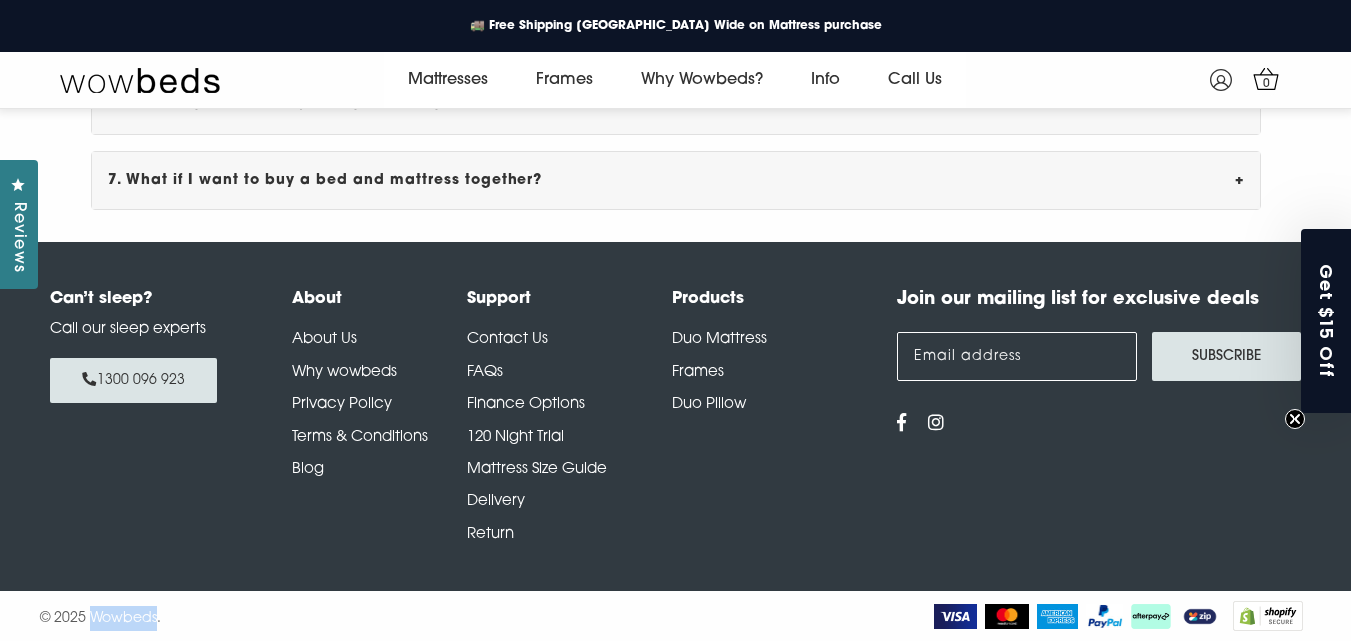 copy on "Wowbeds" 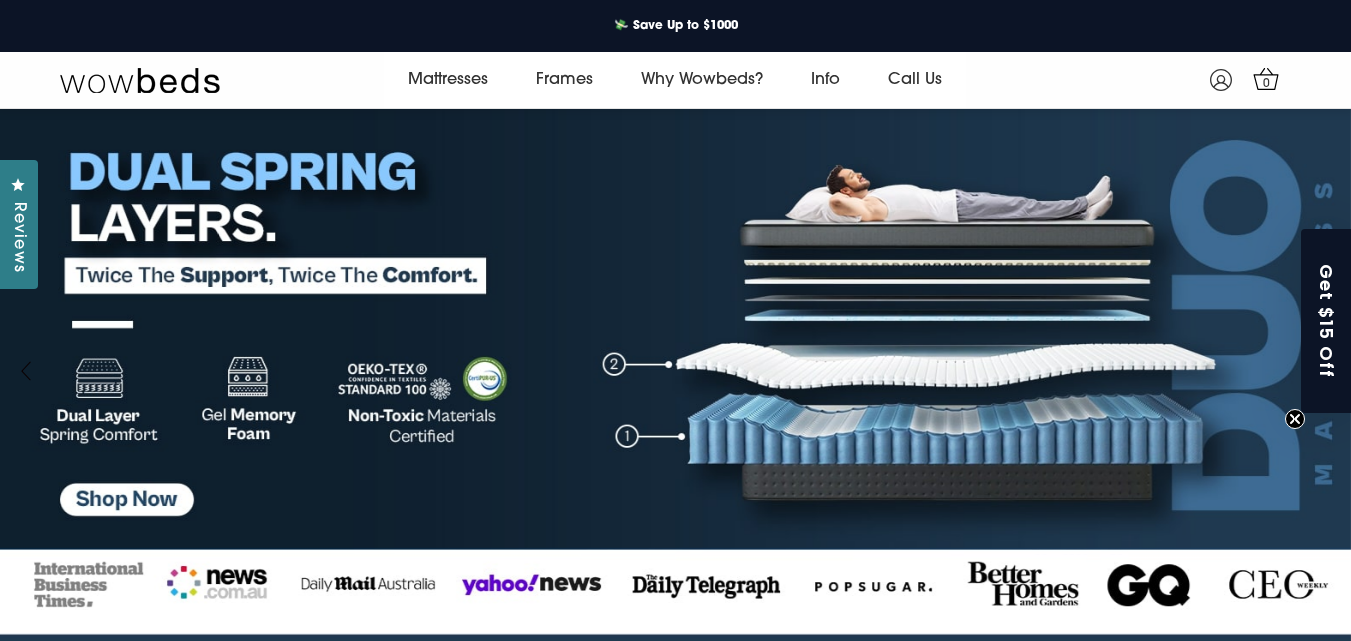 scroll, scrollTop: 0, scrollLeft: 0, axis: both 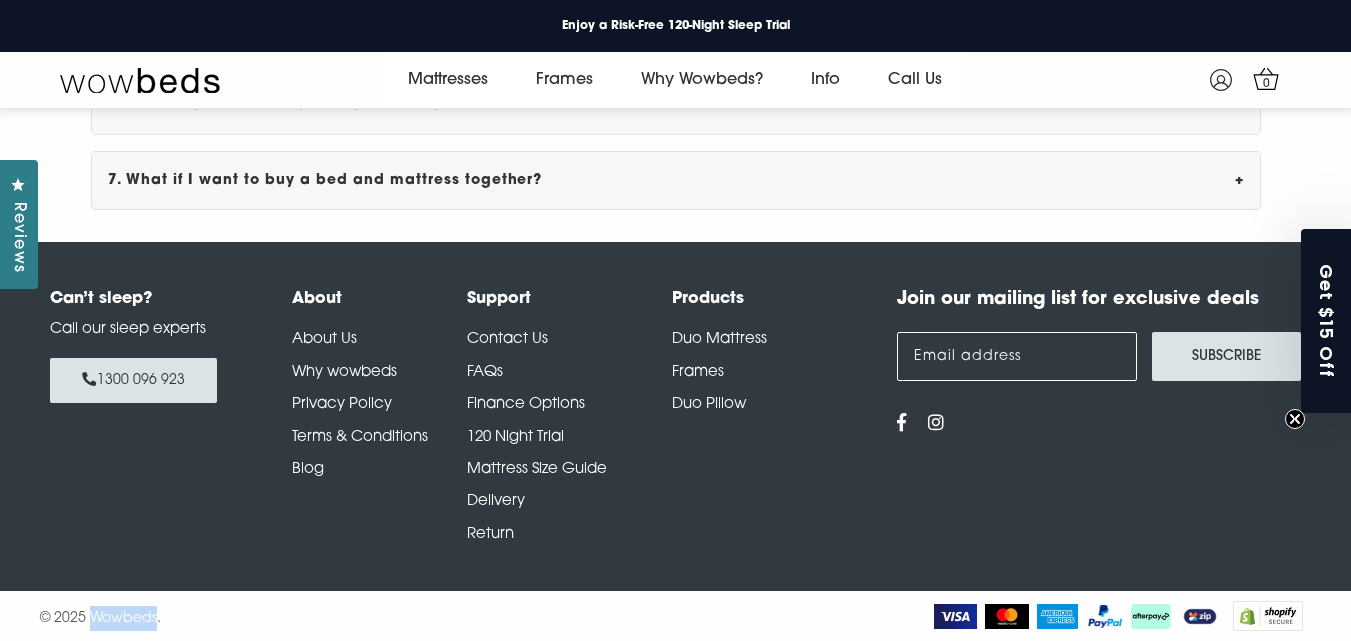 click on "Join our mailing list for exclusive deals
Your email address
Subscribe
© 2025 Wowbeds." at bounding box center (1099, 416) 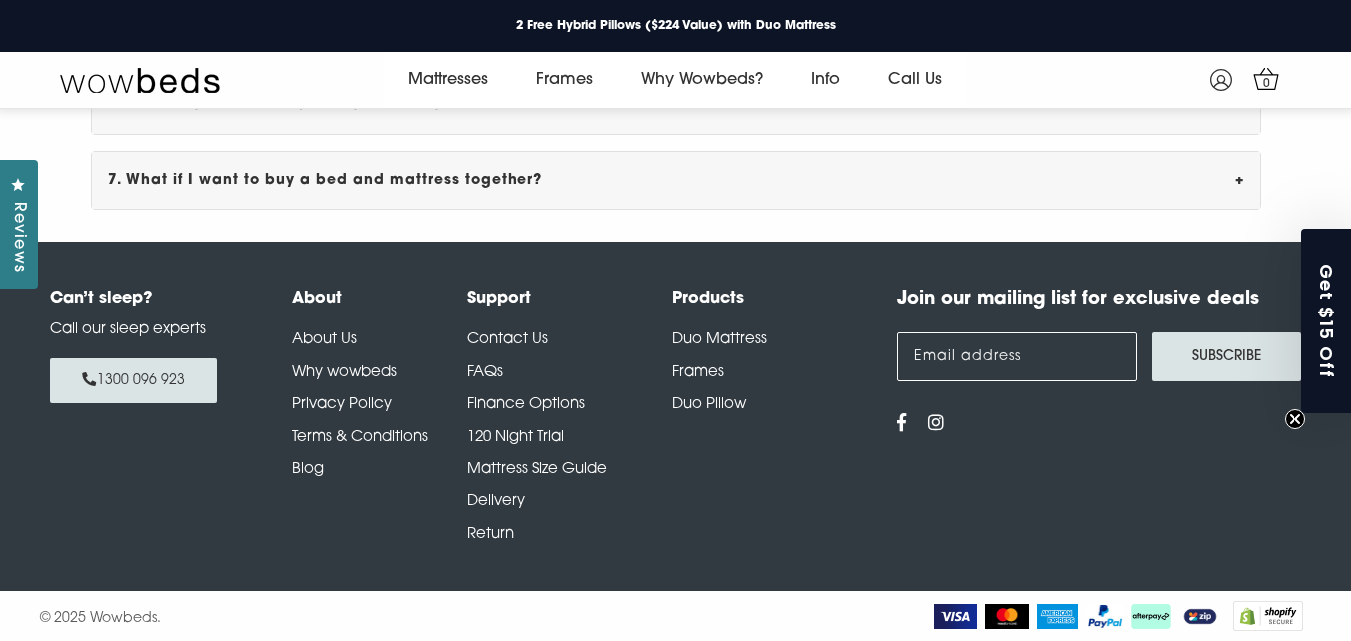 drag, startPoint x: 892, startPoint y: 424, endPoint x: 853, endPoint y: 424, distance: 39 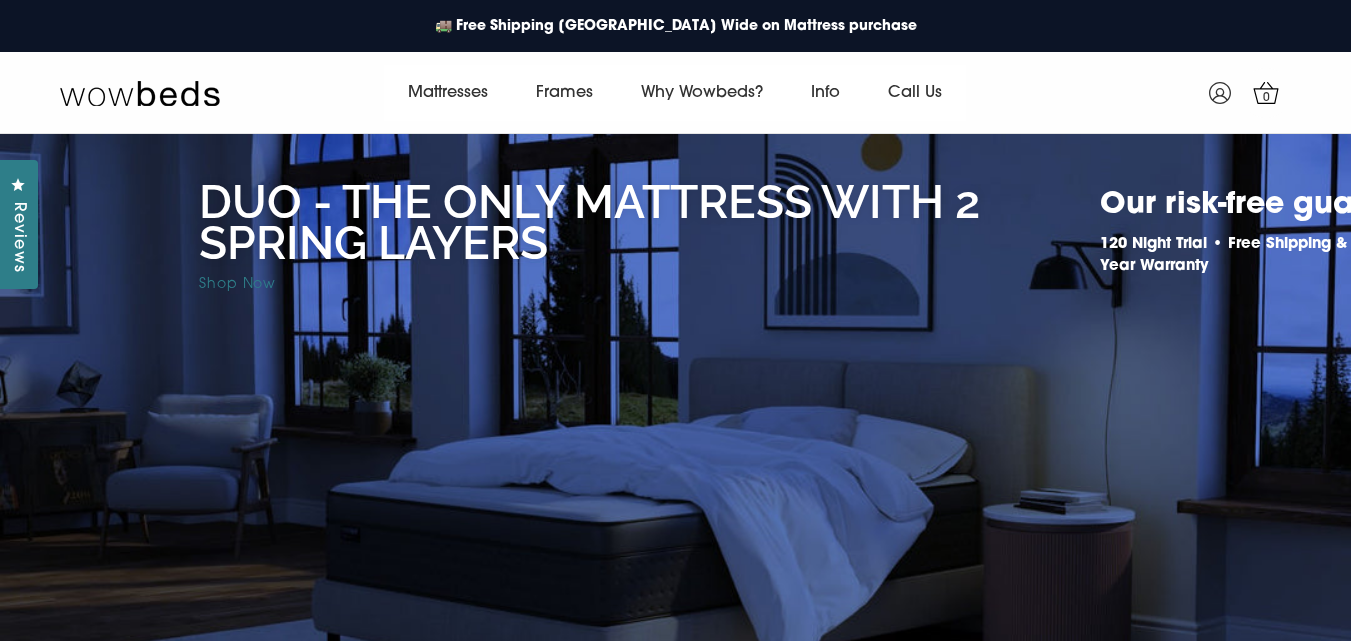 scroll, scrollTop: 0, scrollLeft: 0, axis: both 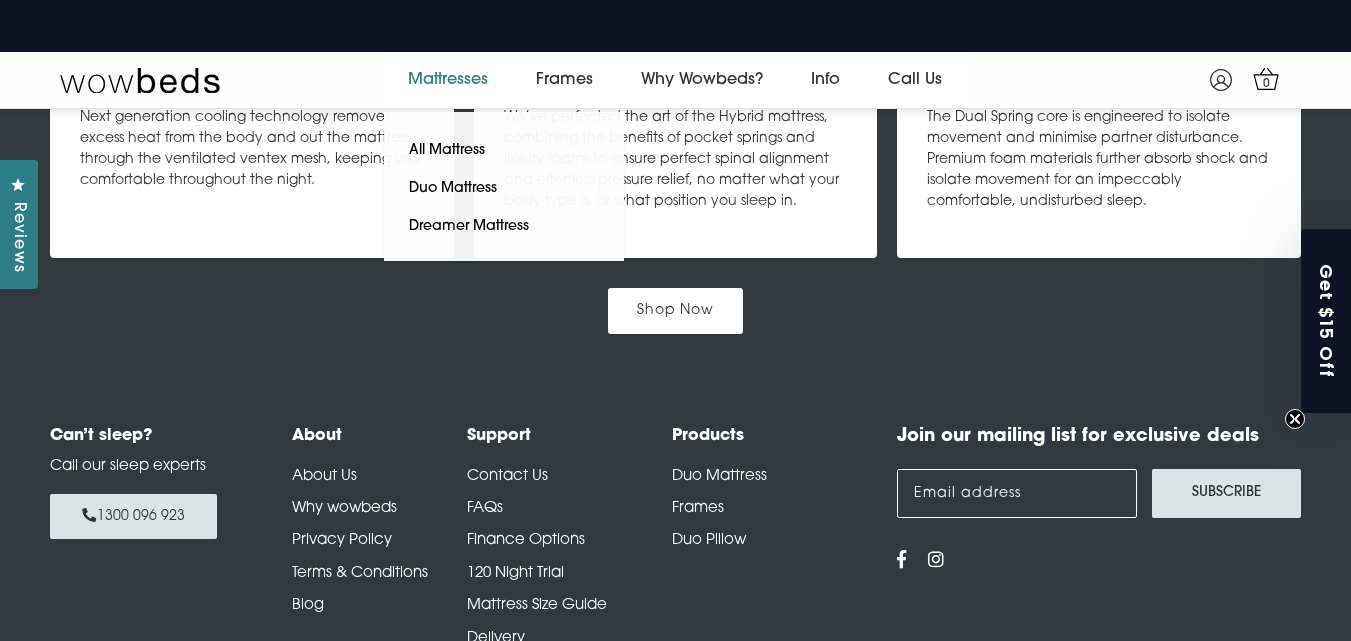 drag, startPoint x: 504, startPoint y: 193, endPoint x: 524, endPoint y: 185, distance: 21.540659 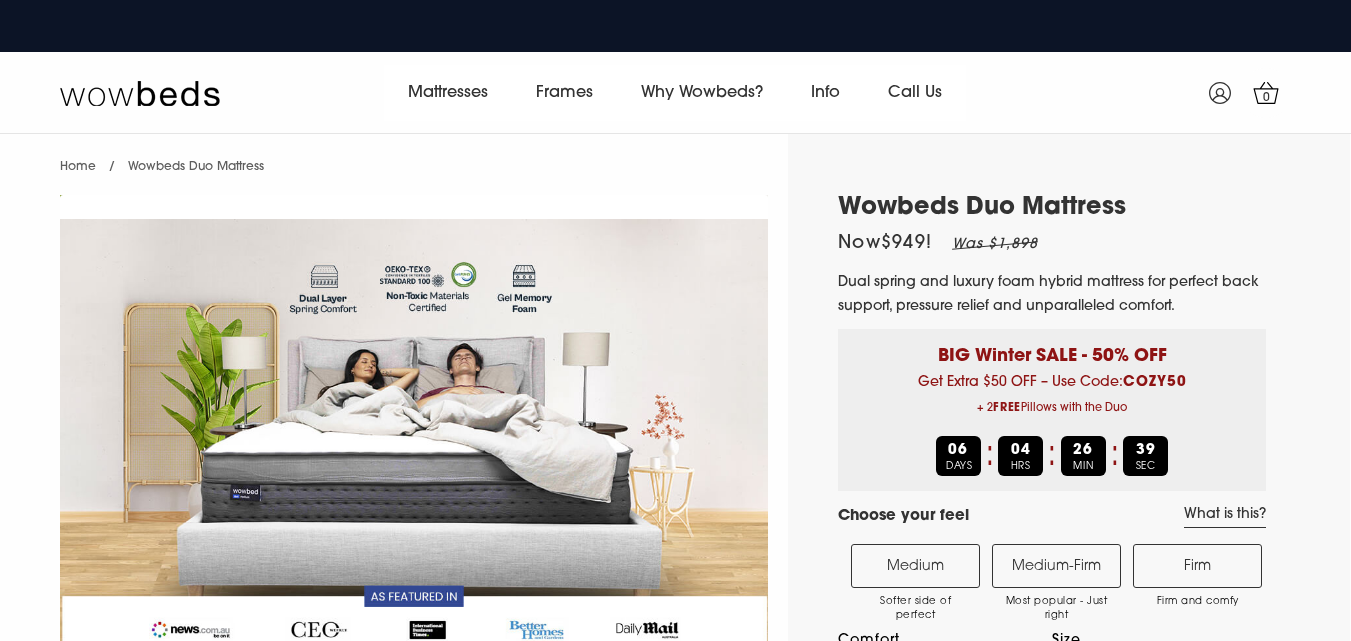 select on "Medium-Firm" 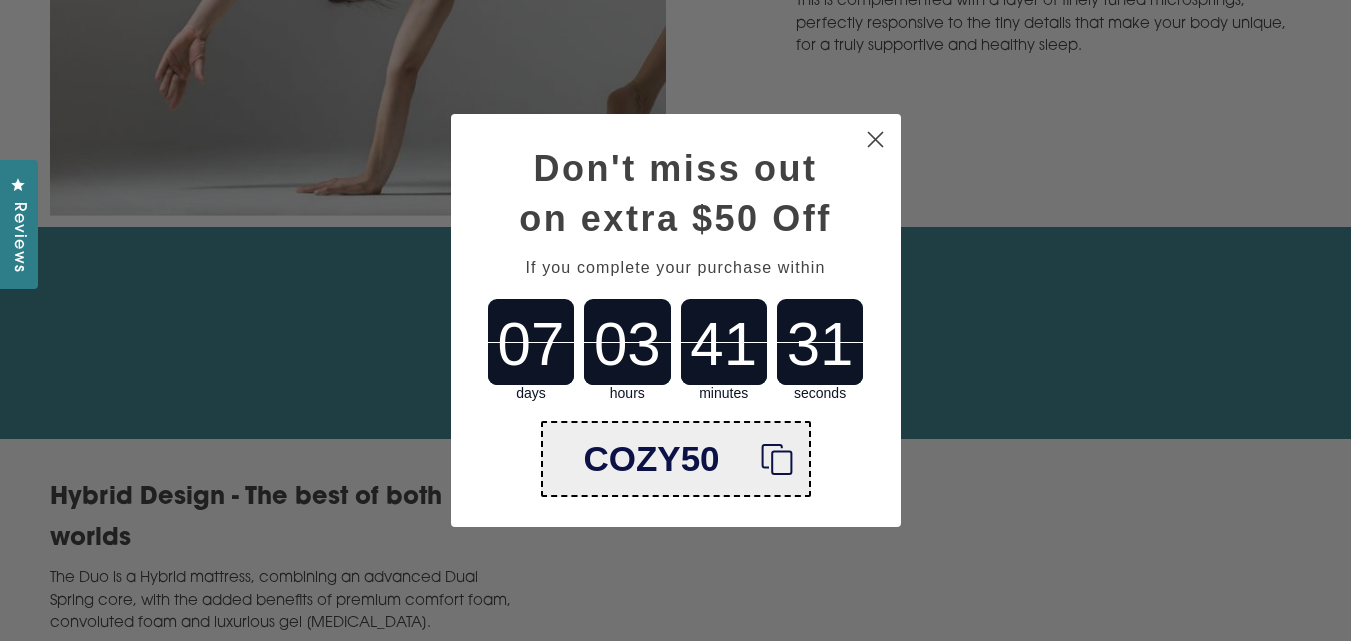 scroll, scrollTop: 3562, scrollLeft: 0, axis: vertical 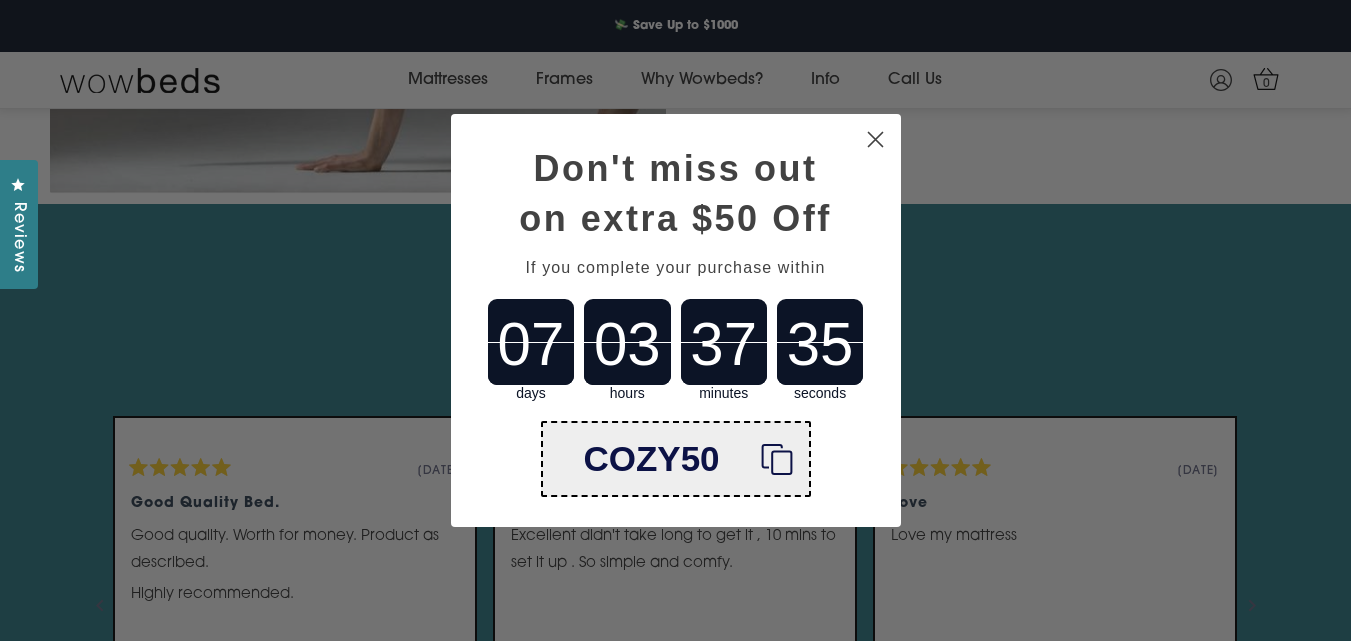 click on "Close dialog" 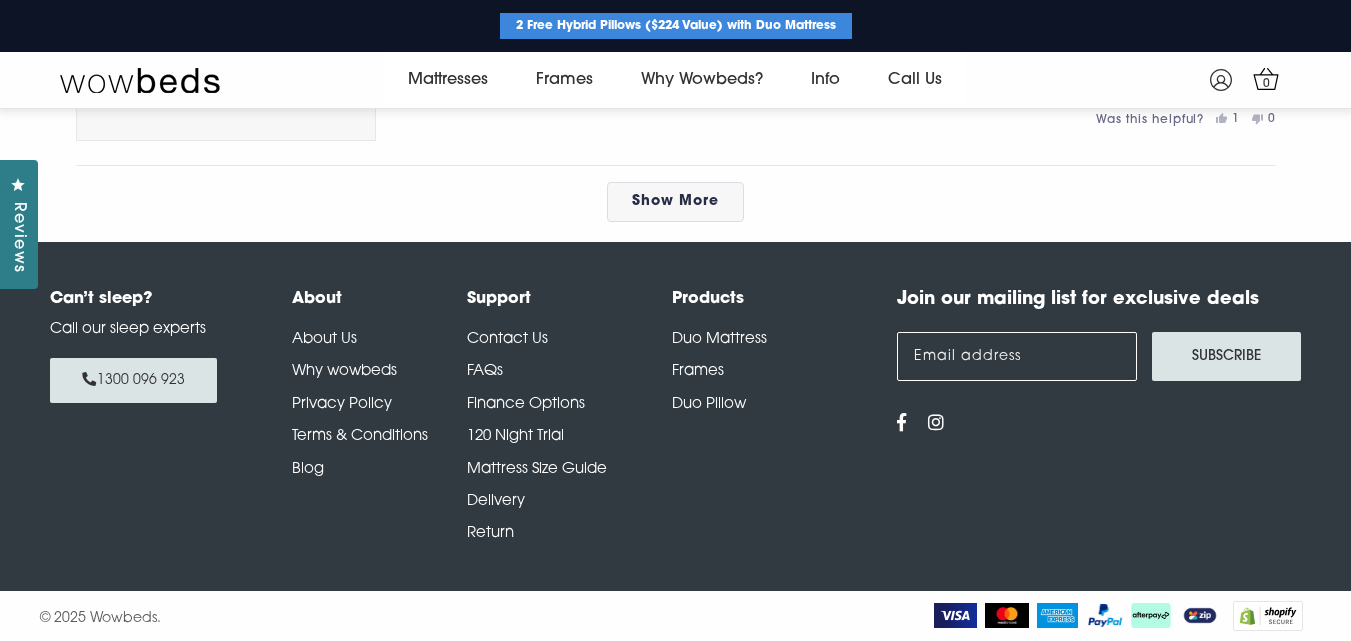 scroll, scrollTop: 10190, scrollLeft: 0, axis: vertical 